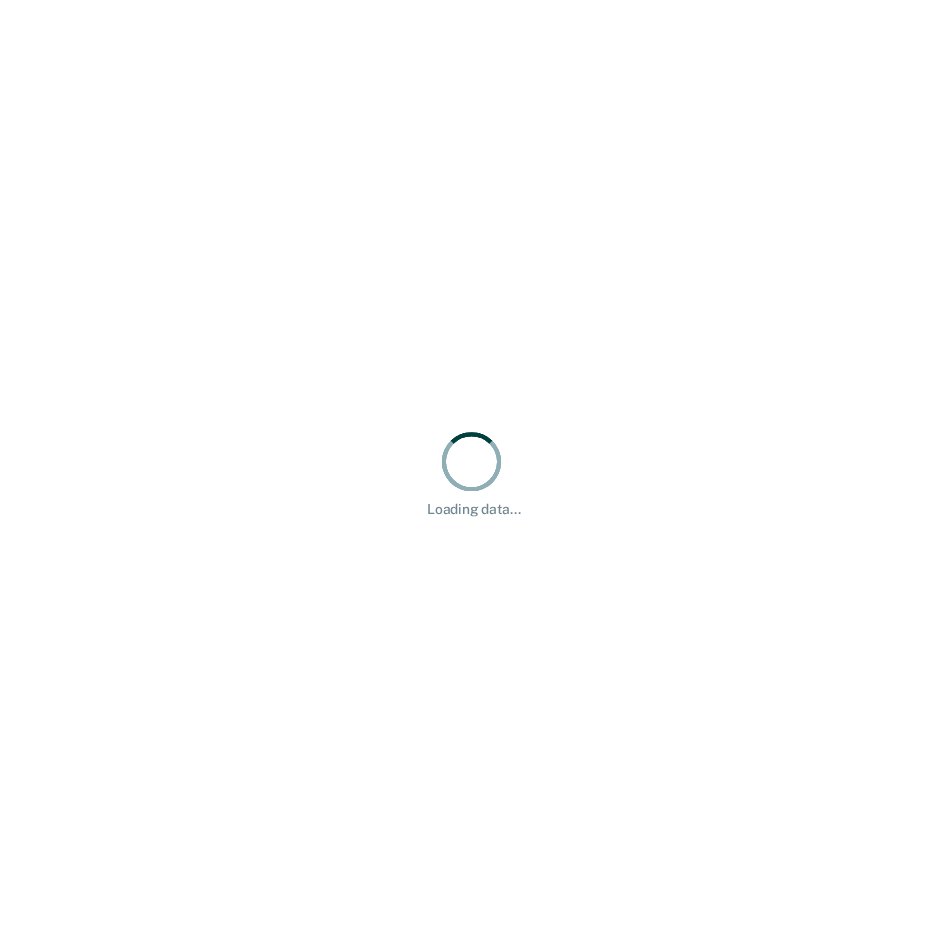 scroll, scrollTop: 0, scrollLeft: 0, axis: both 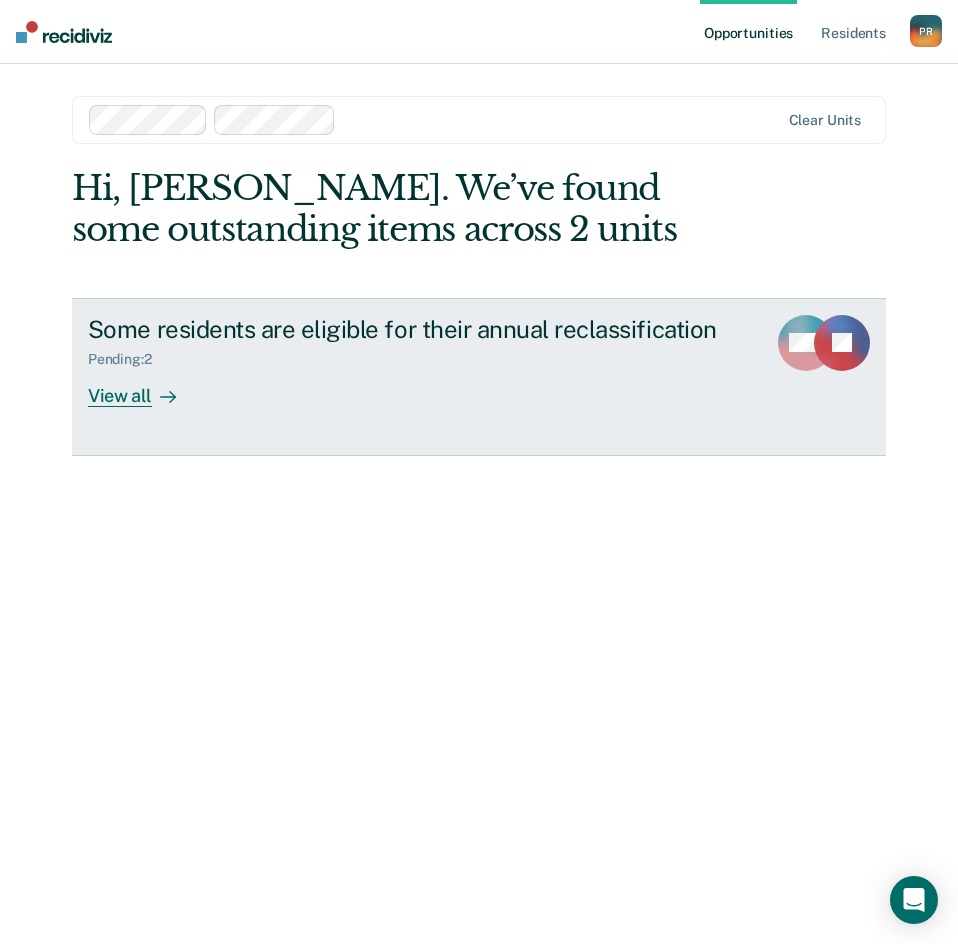 click 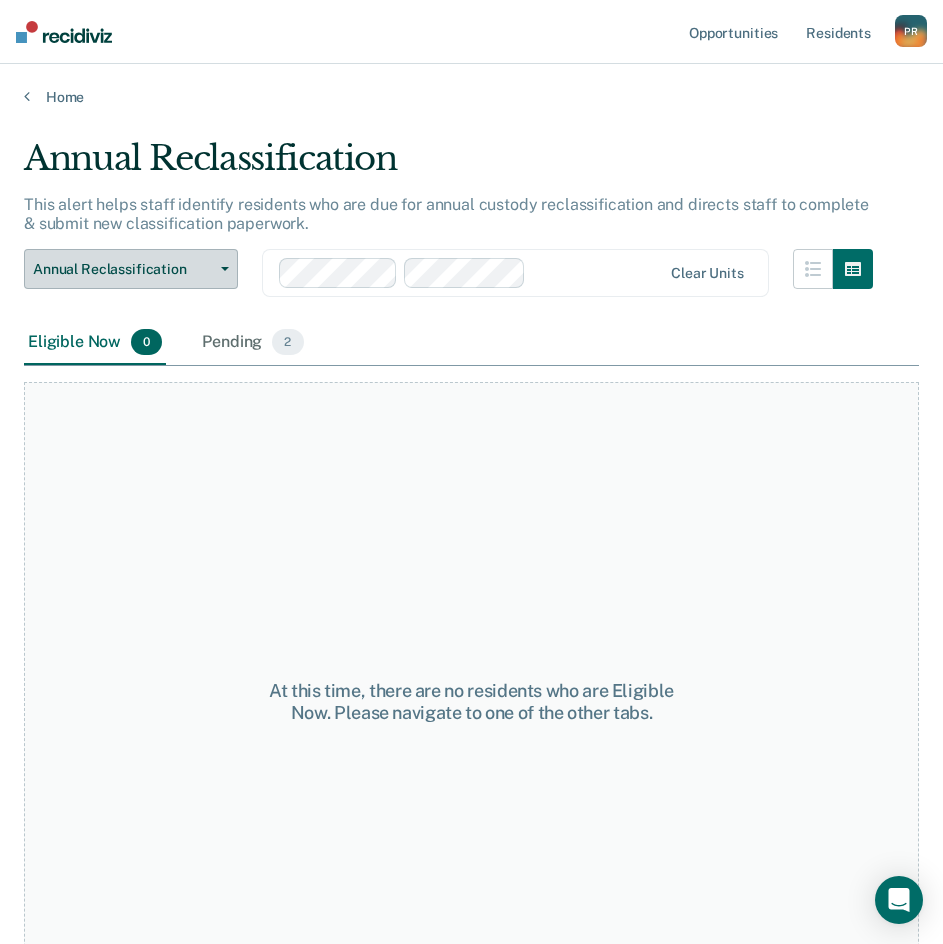 click on "Annual Reclassification" at bounding box center [123, 269] 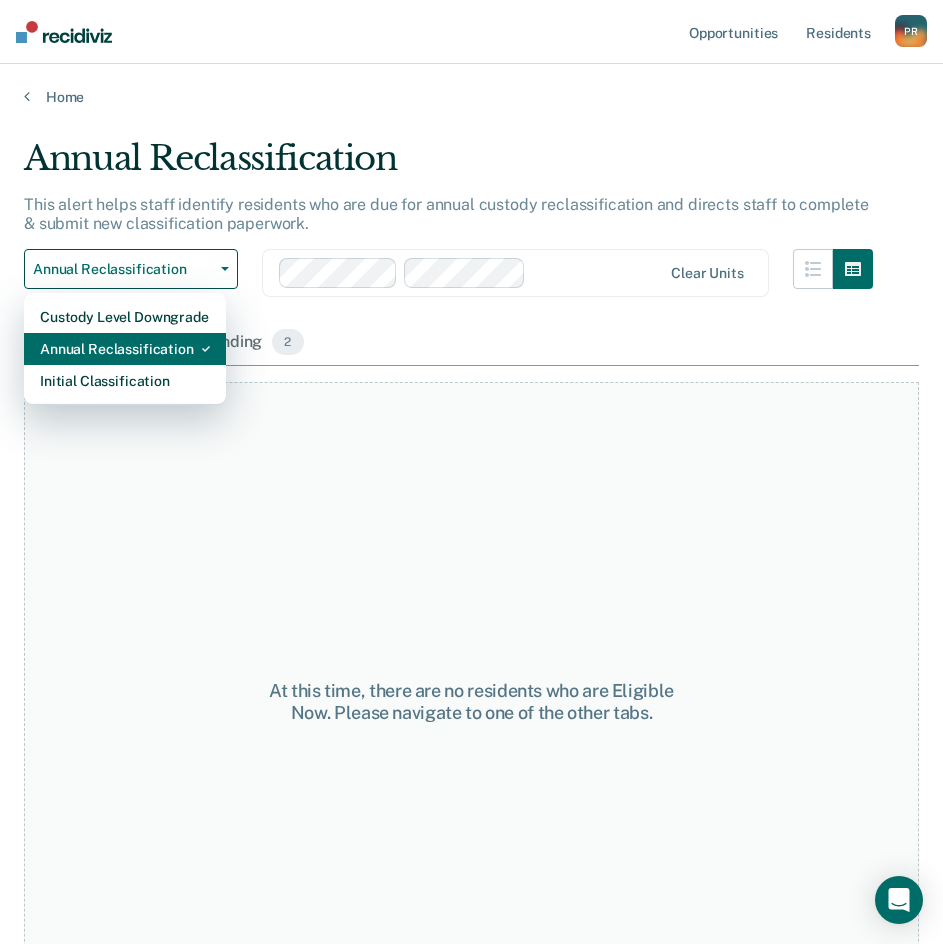 click on "Annual Reclassification" at bounding box center [125, 349] 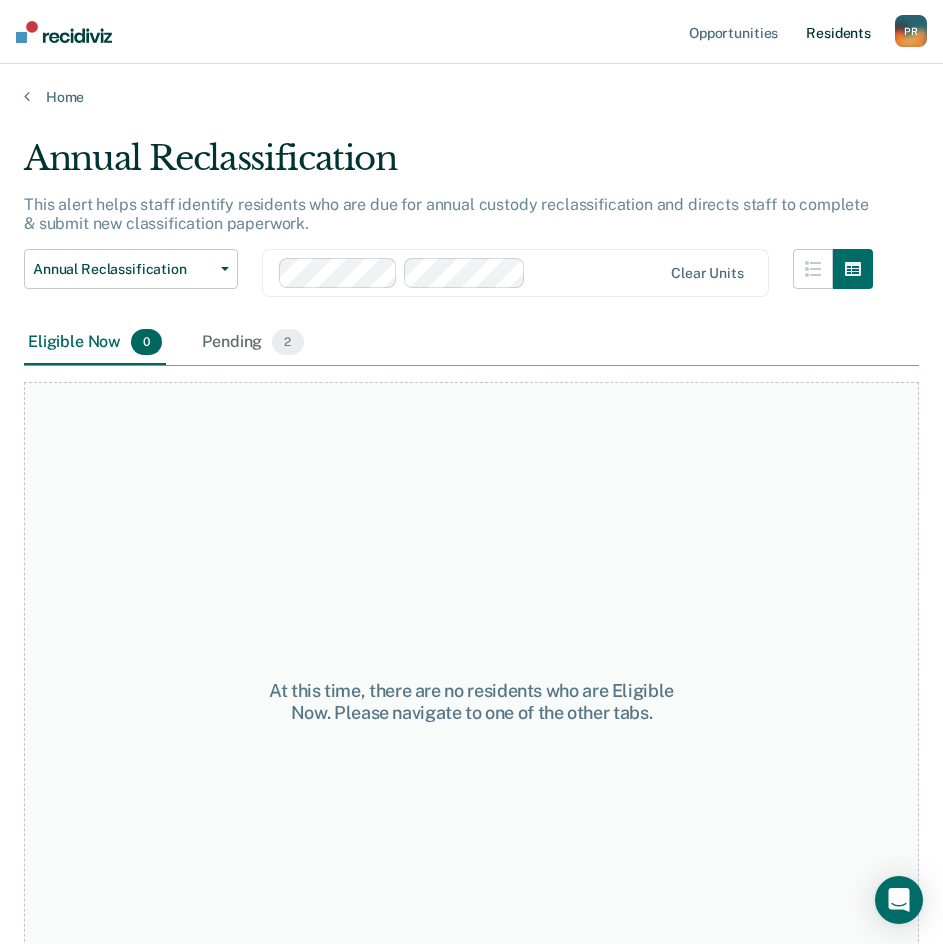 click on "Resident s" at bounding box center [838, 32] 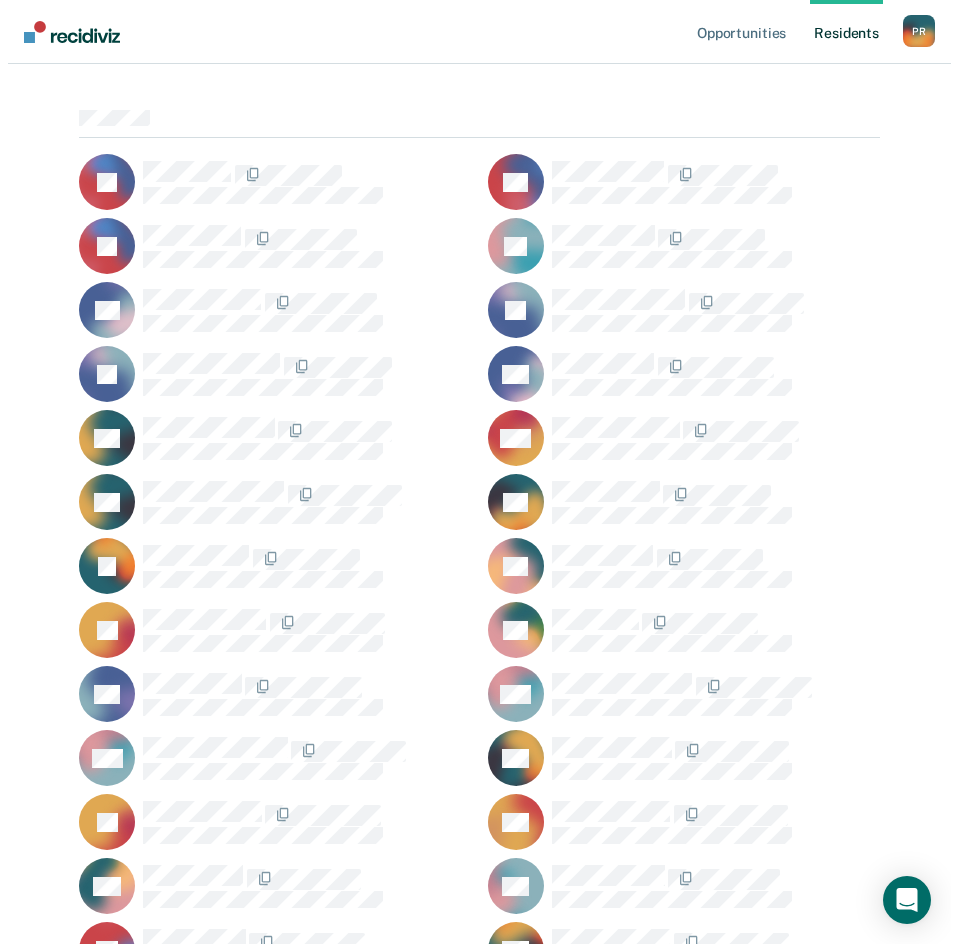 scroll, scrollTop: 0, scrollLeft: 0, axis: both 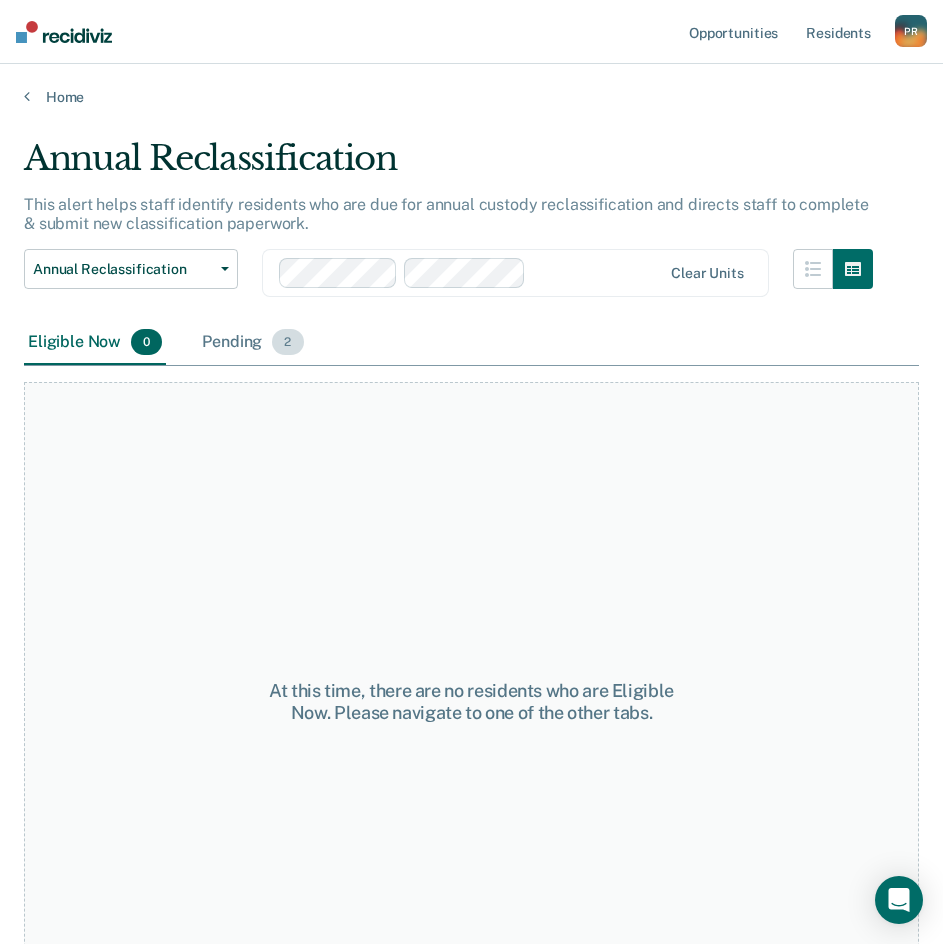 click on "Pending 2" at bounding box center (252, 343) 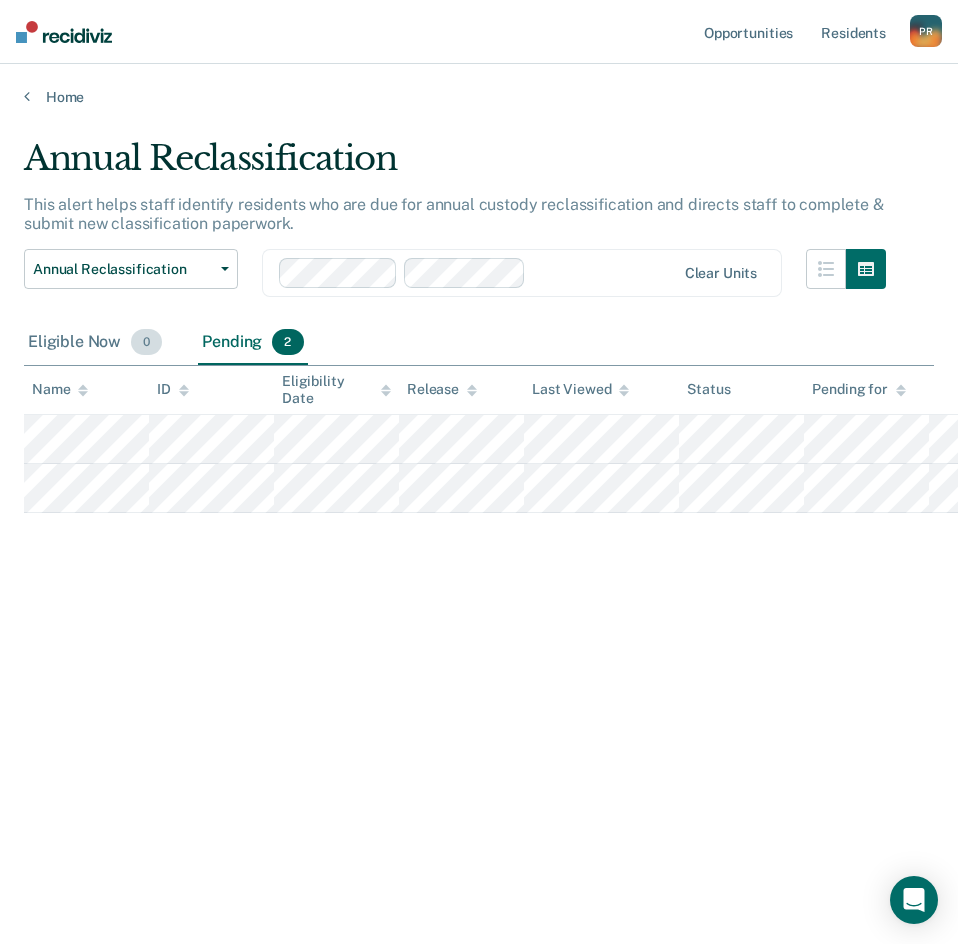 click on "Eligible Now 0" at bounding box center (95, 343) 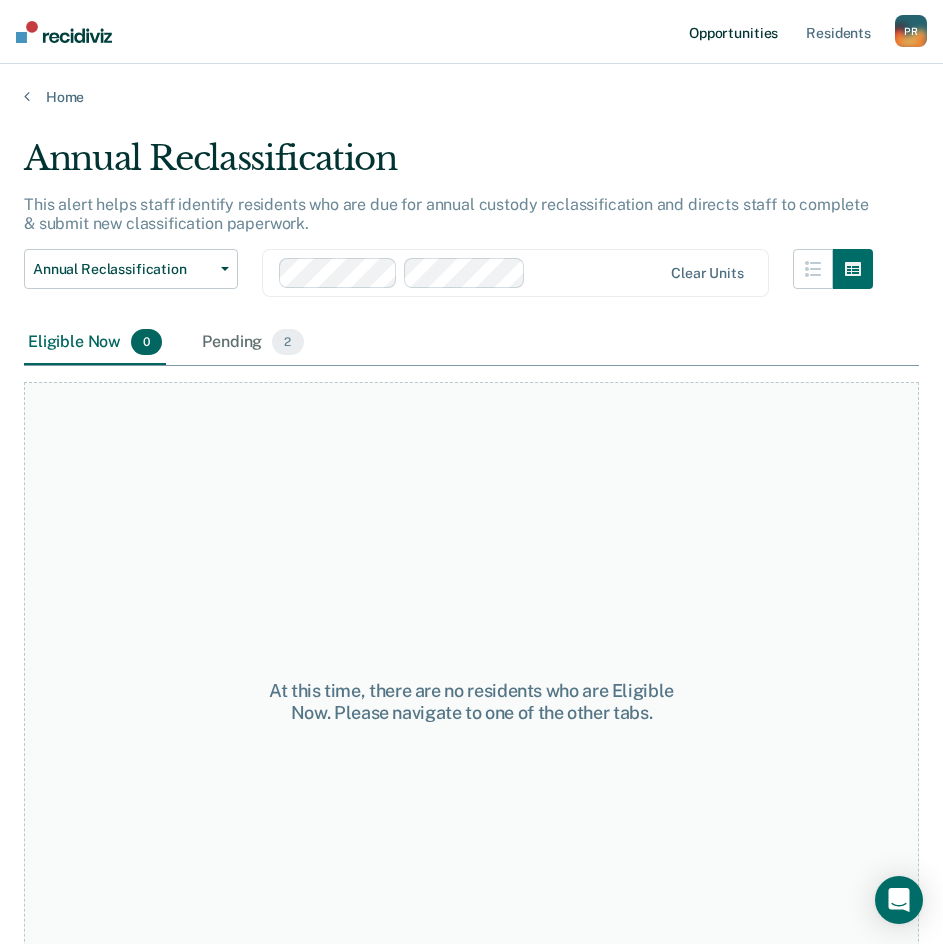 click on "Opportunities" at bounding box center (733, 32) 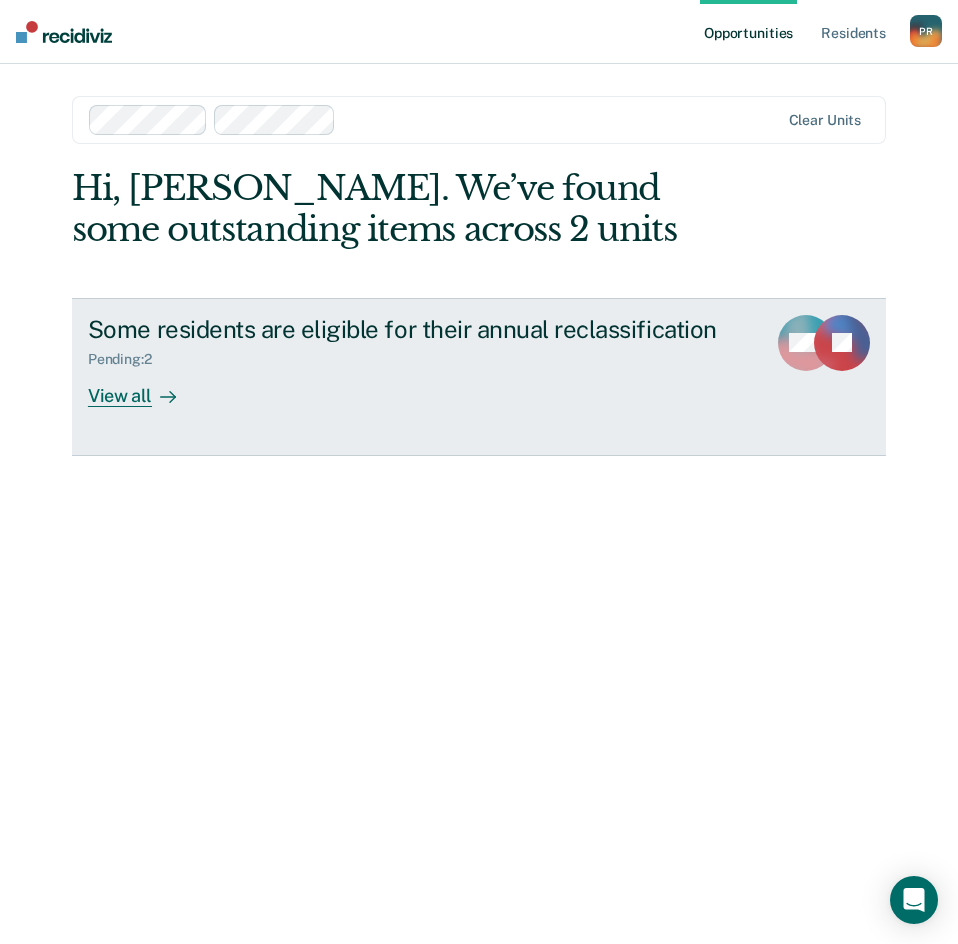 click on "View all" at bounding box center [144, 387] 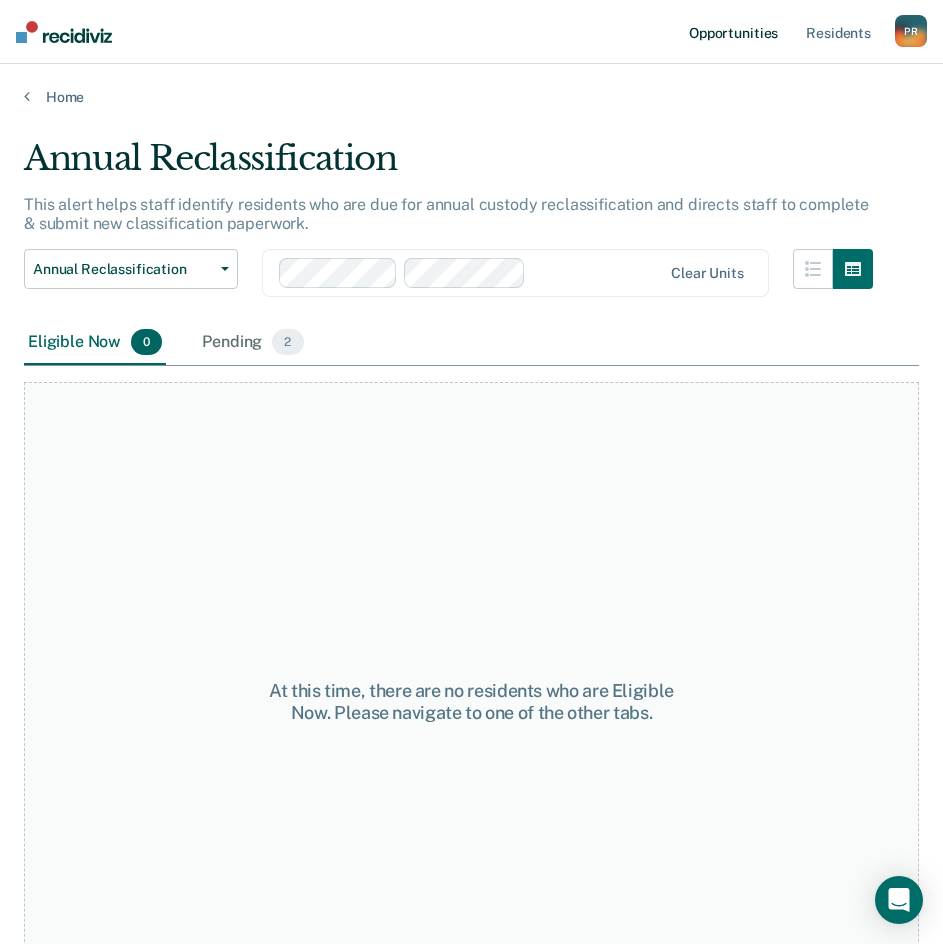 click on "Opportunities" at bounding box center [733, 32] 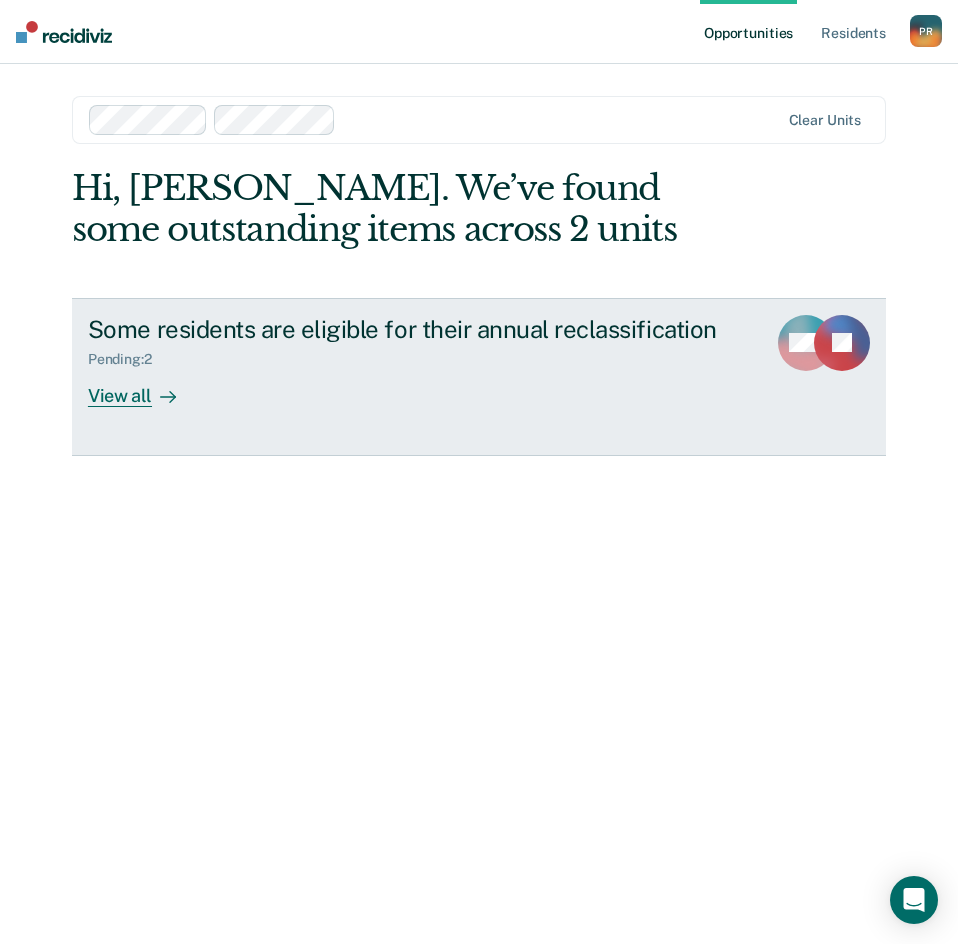 click 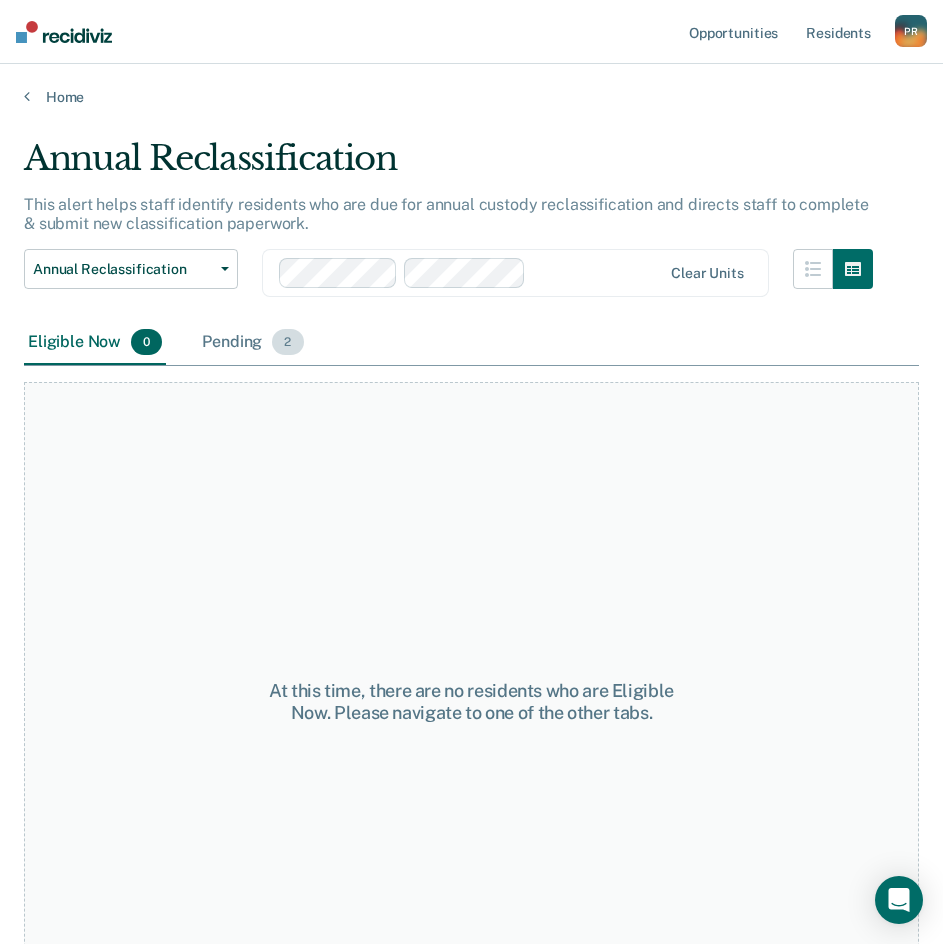 click on "Pending 2" at bounding box center (252, 343) 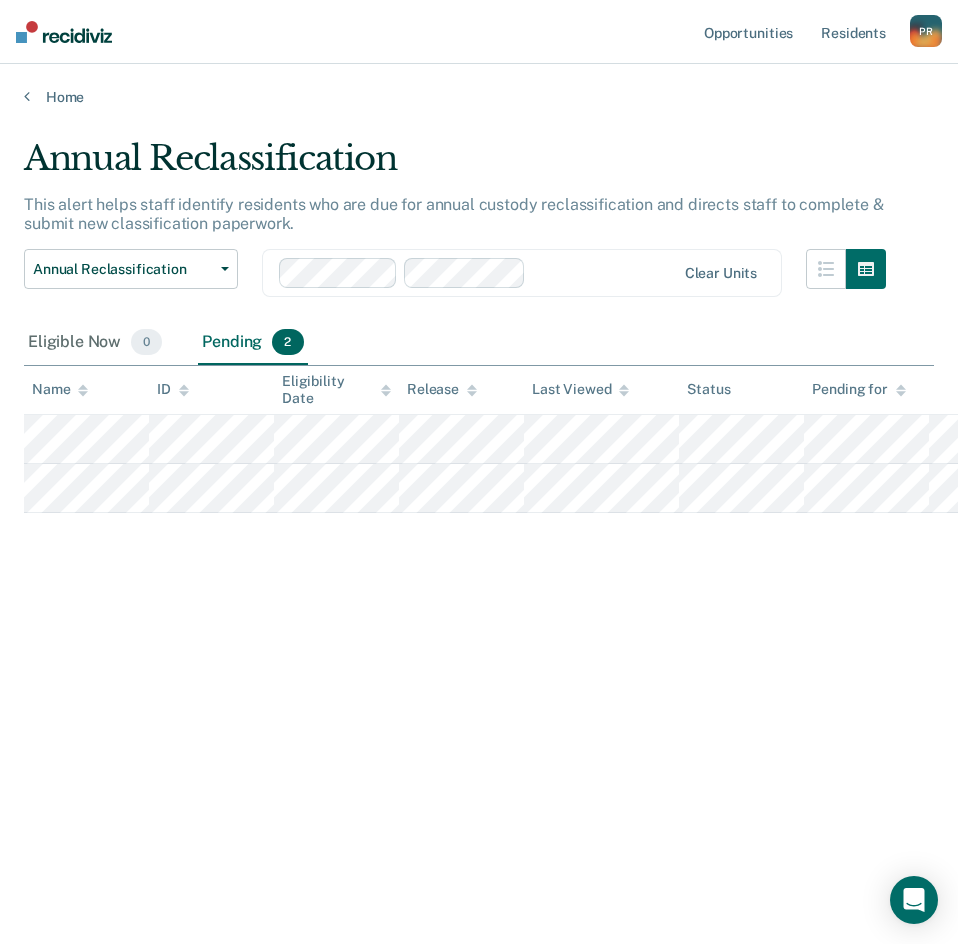 click on "Annual Reclassification   This alert helps staff identify residents who are due for annual custody reclassification and directs staff to complete & submit new classification paperwork. Annual Reclassification Custody Level Downgrade Annual Reclassification Initial Classification Clear   units Eligible Now 0 Pending 2
To pick up a draggable item, press the space bar.
While dragging, use the arrow keys to move the item.
Press space again to drop the item in its new position, or press escape to cancel.
Name ID Eligibility Date Release Last Viewed Status Pending for" at bounding box center [479, 466] 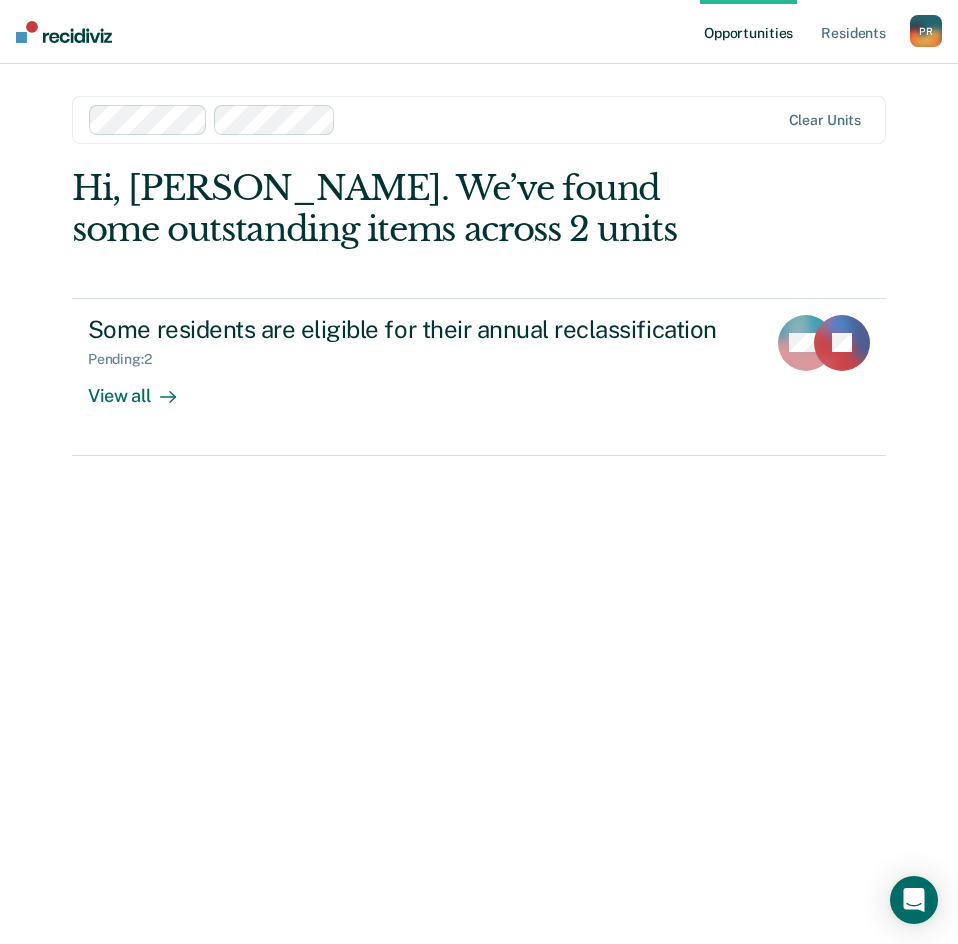 click on "P R" at bounding box center [926, 31] 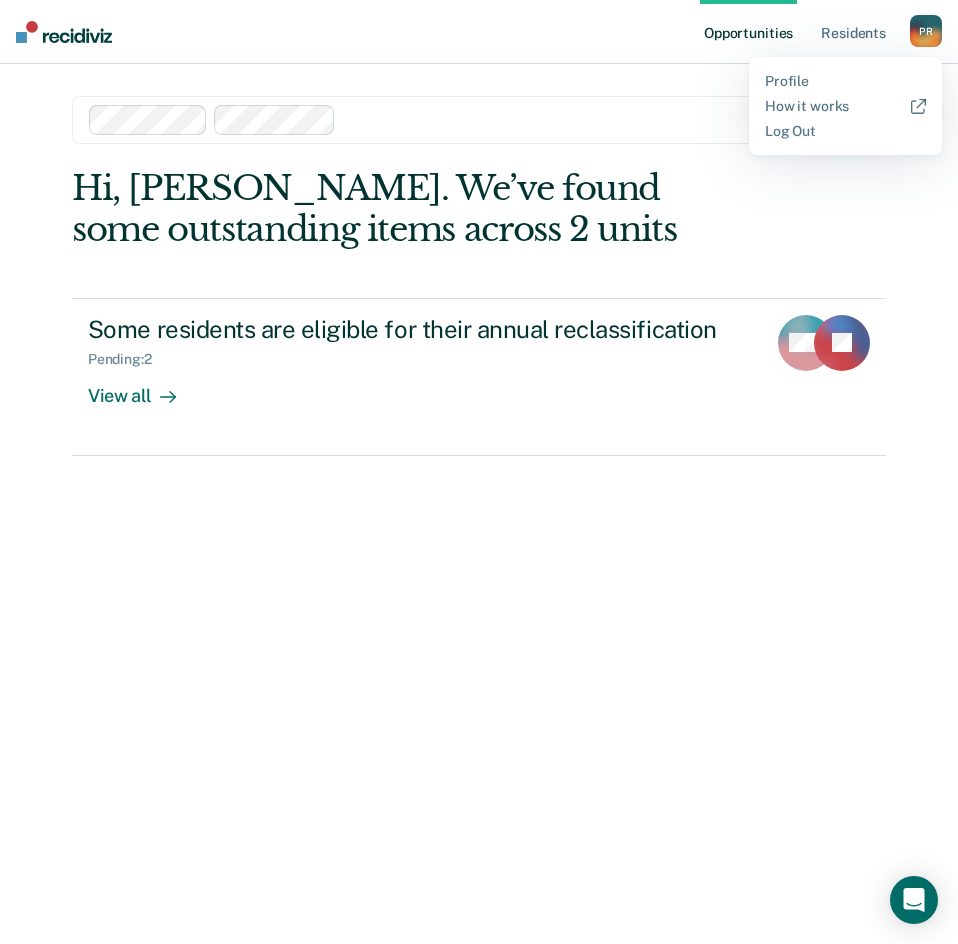 click on "Hi, [PERSON_NAME]. We’ve found some outstanding items across 2 units Some residents are eligible for their annual reclassification Pending :  2 View all   MM JB" at bounding box center [479, 312] 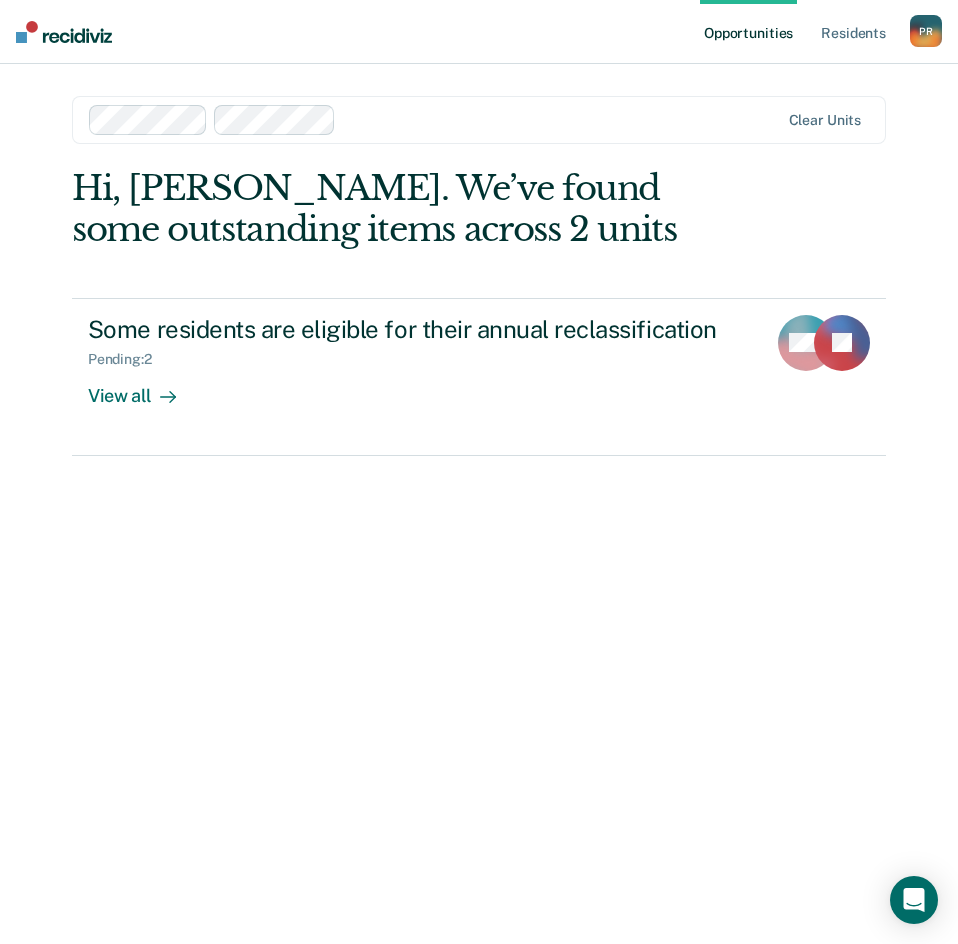 click on "Opportunities" at bounding box center [748, 32] 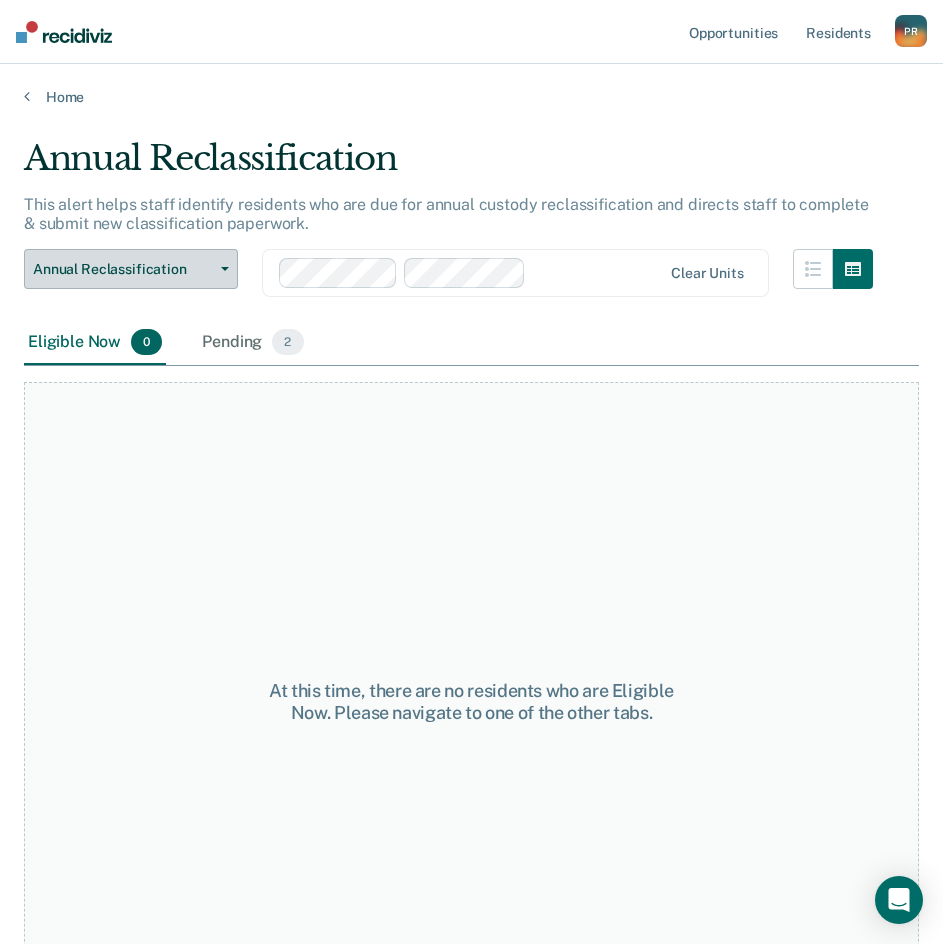 click at bounding box center (221, 269) 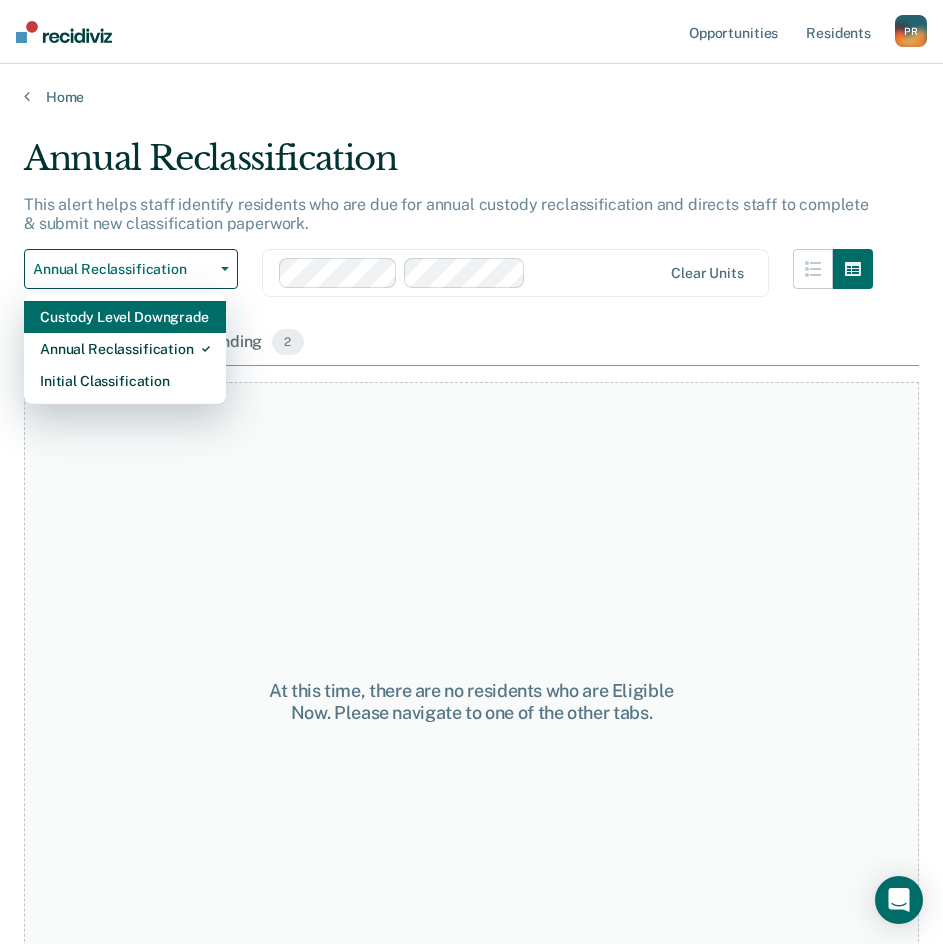 click on "Custody Level Downgrade" at bounding box center [125, 317] 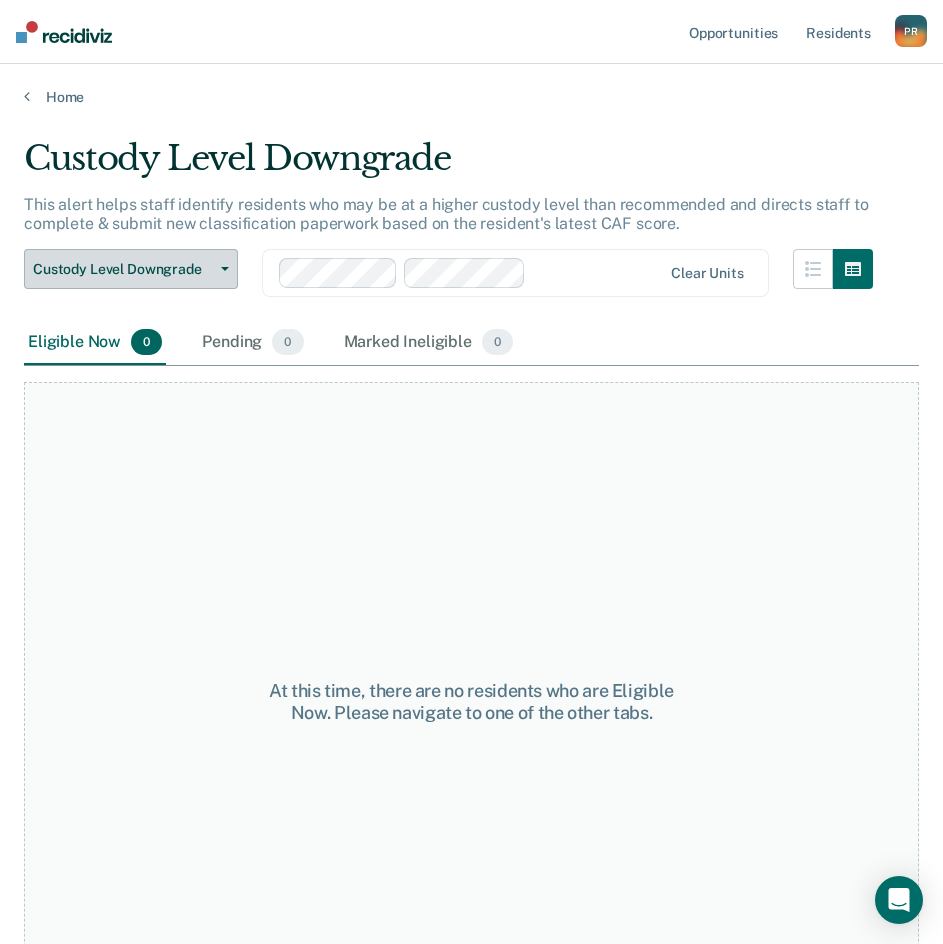 click 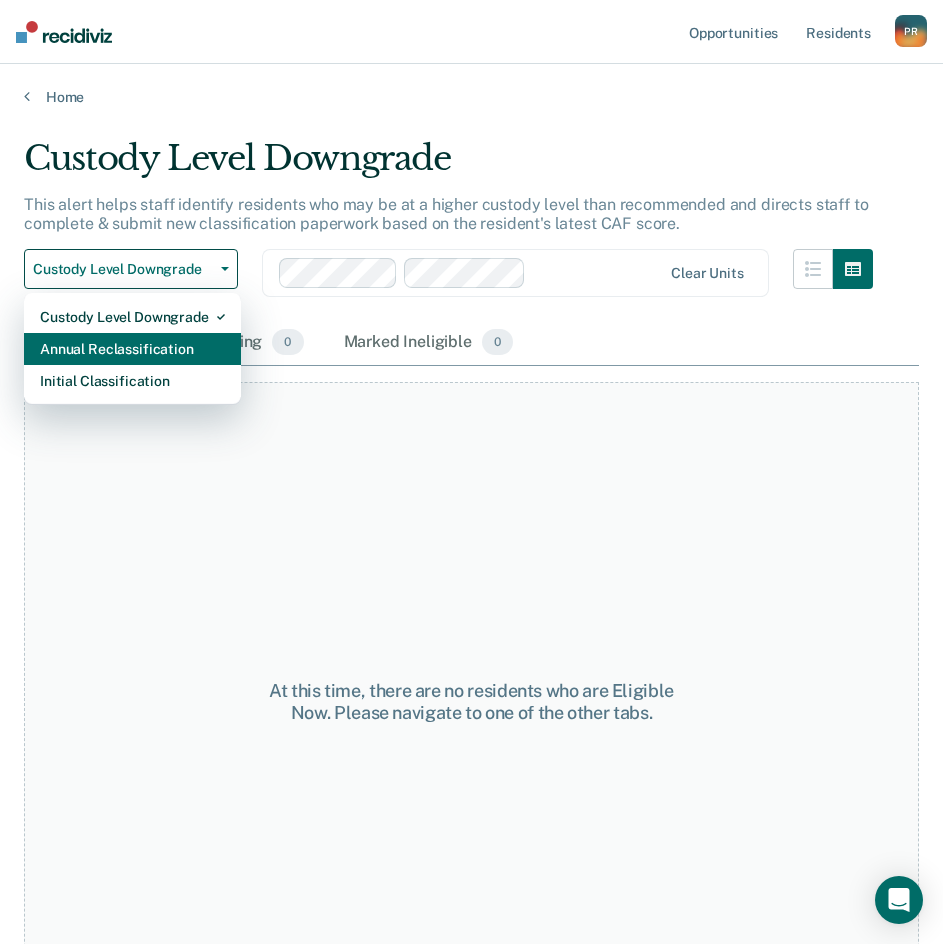 click on "Annual Reclassification" at bounding box center (132, 349) 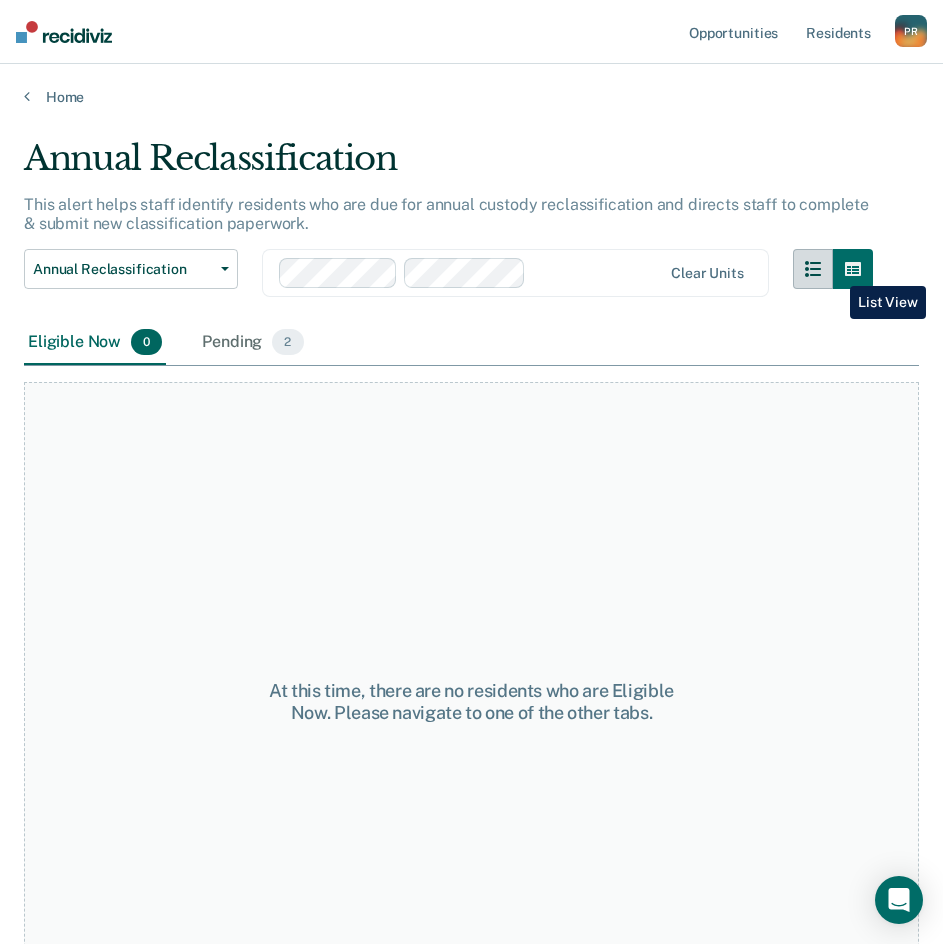 click at bounding box center (813, 269) 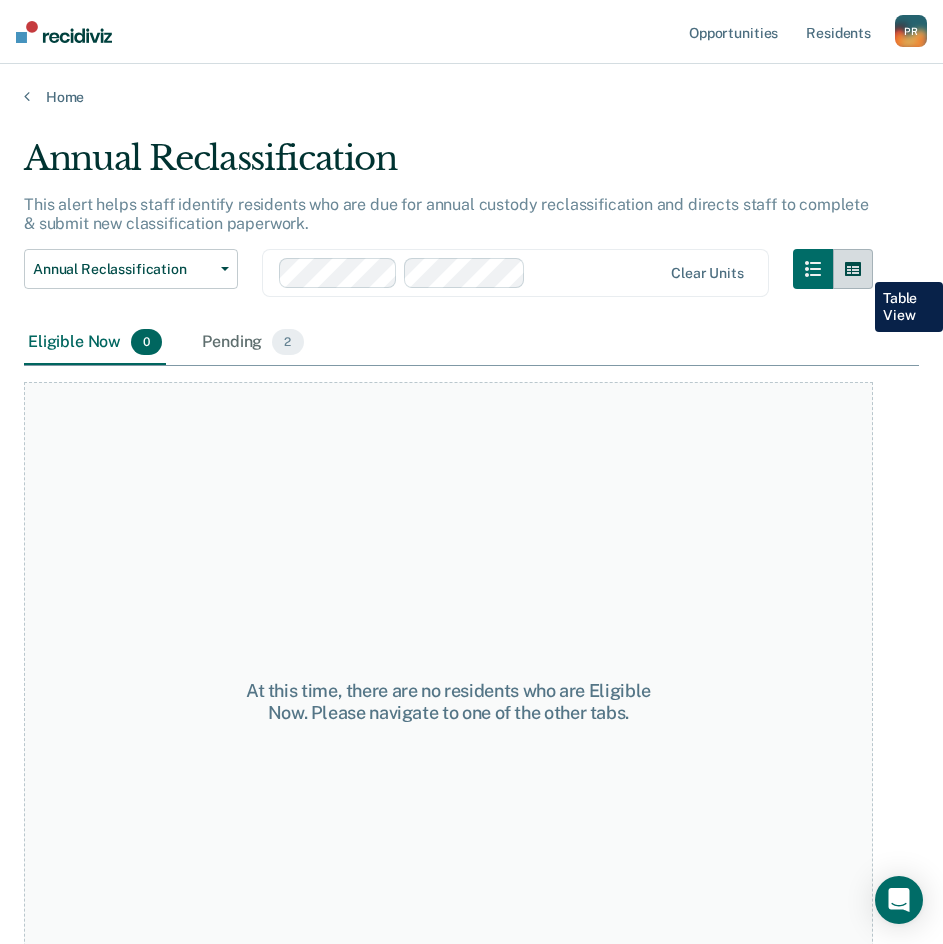 click 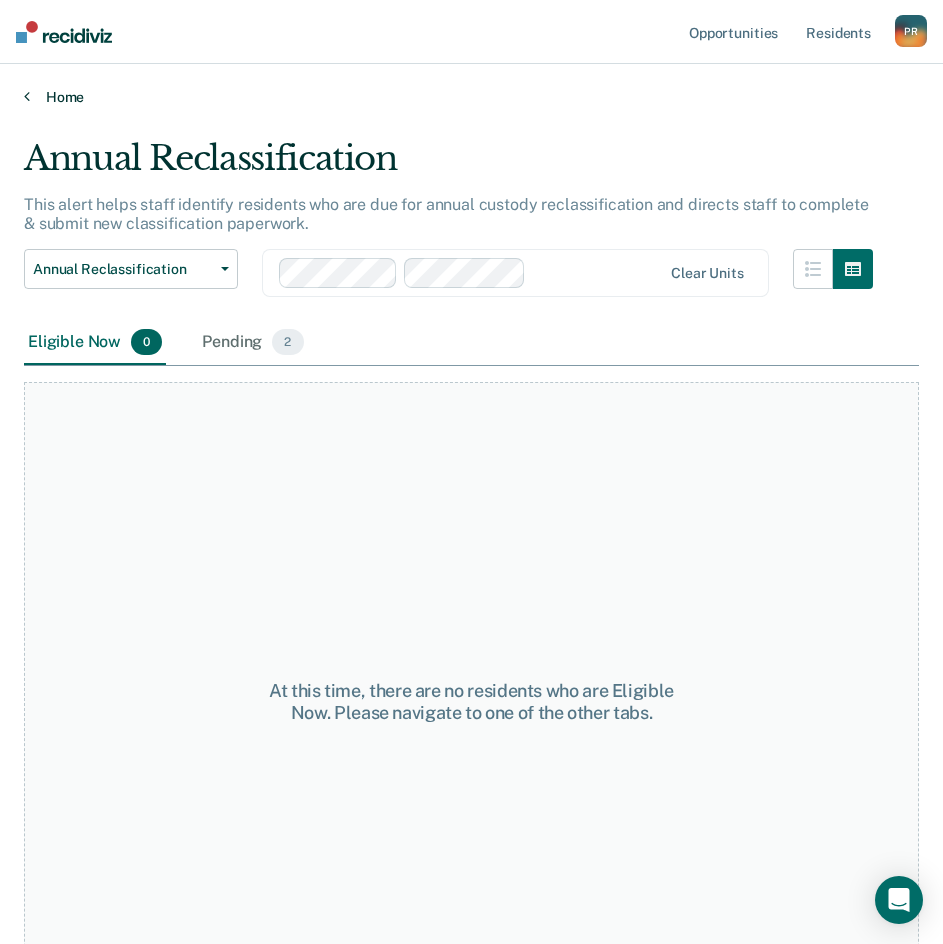 click on "Home" at bounding box center [471, 97] 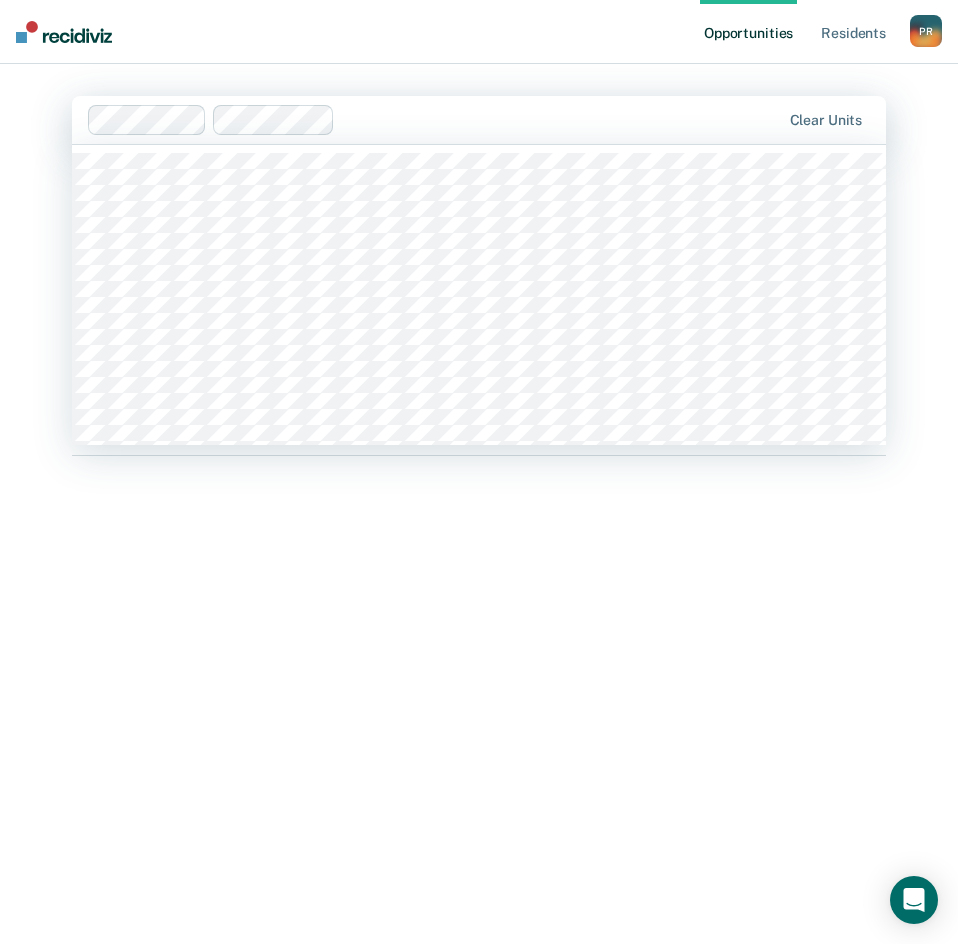 click at bounding box center (561, 119) 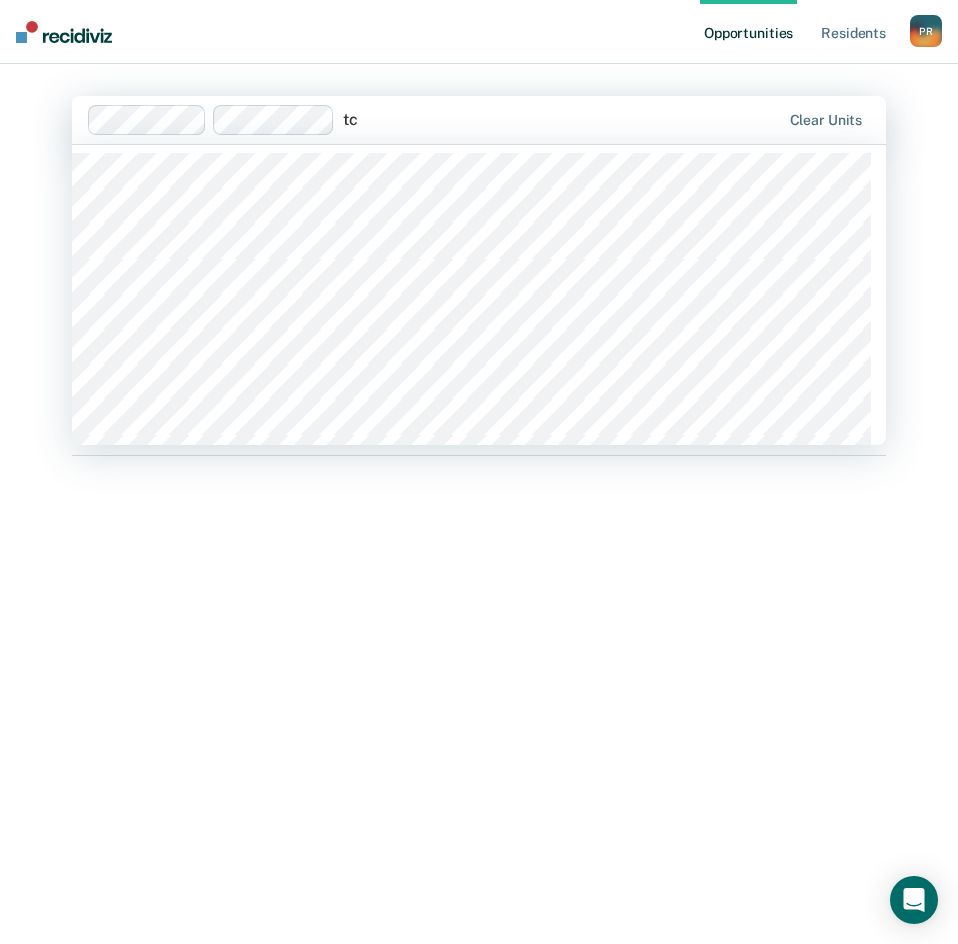 type on "t" 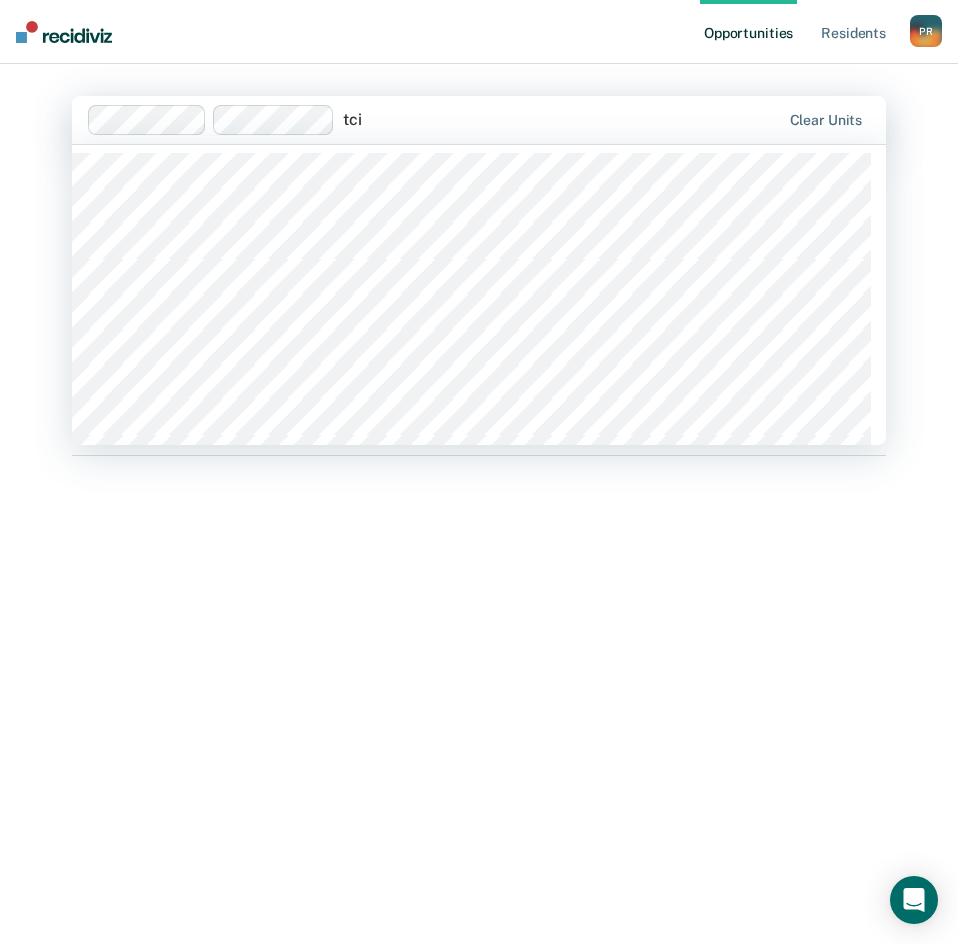 type on "tcix" 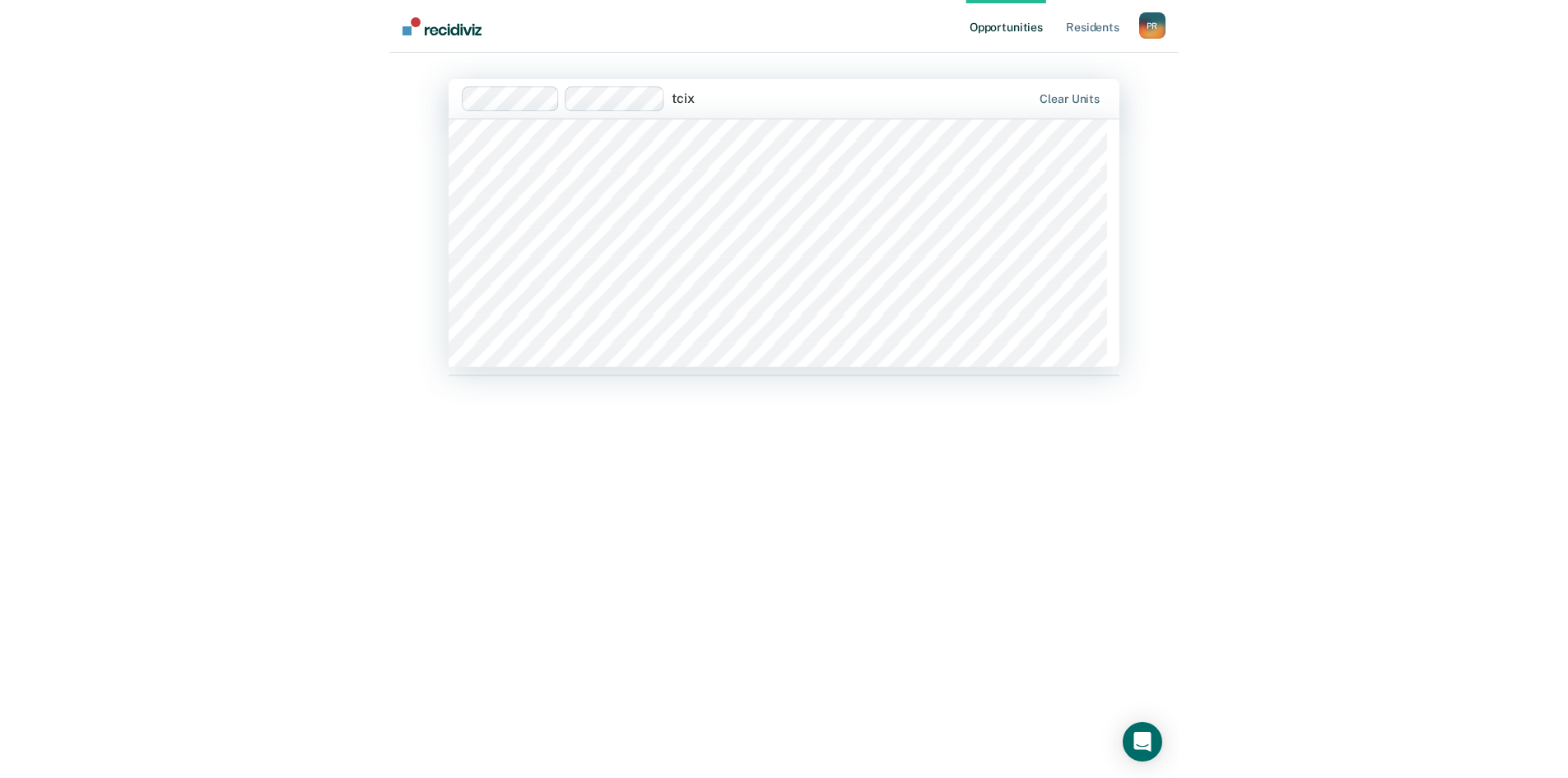 scroll, scrollTop: 462, scrollLeft: 0, axis: vertical 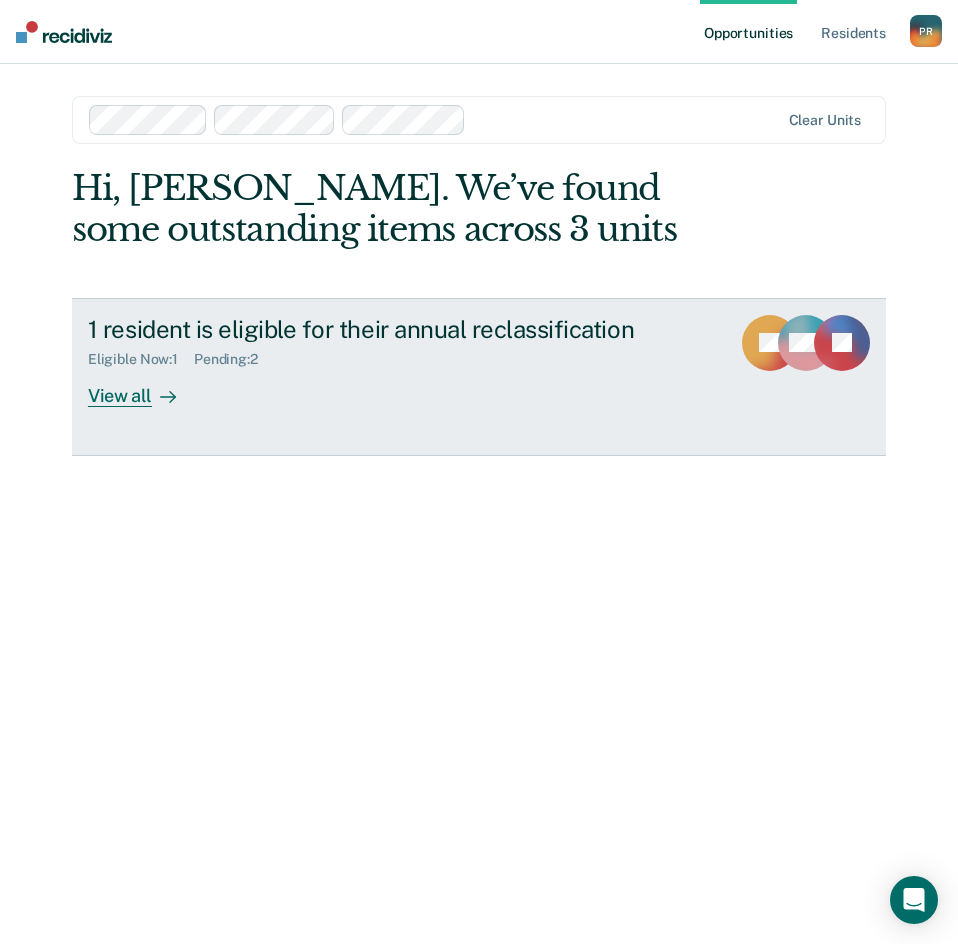 type 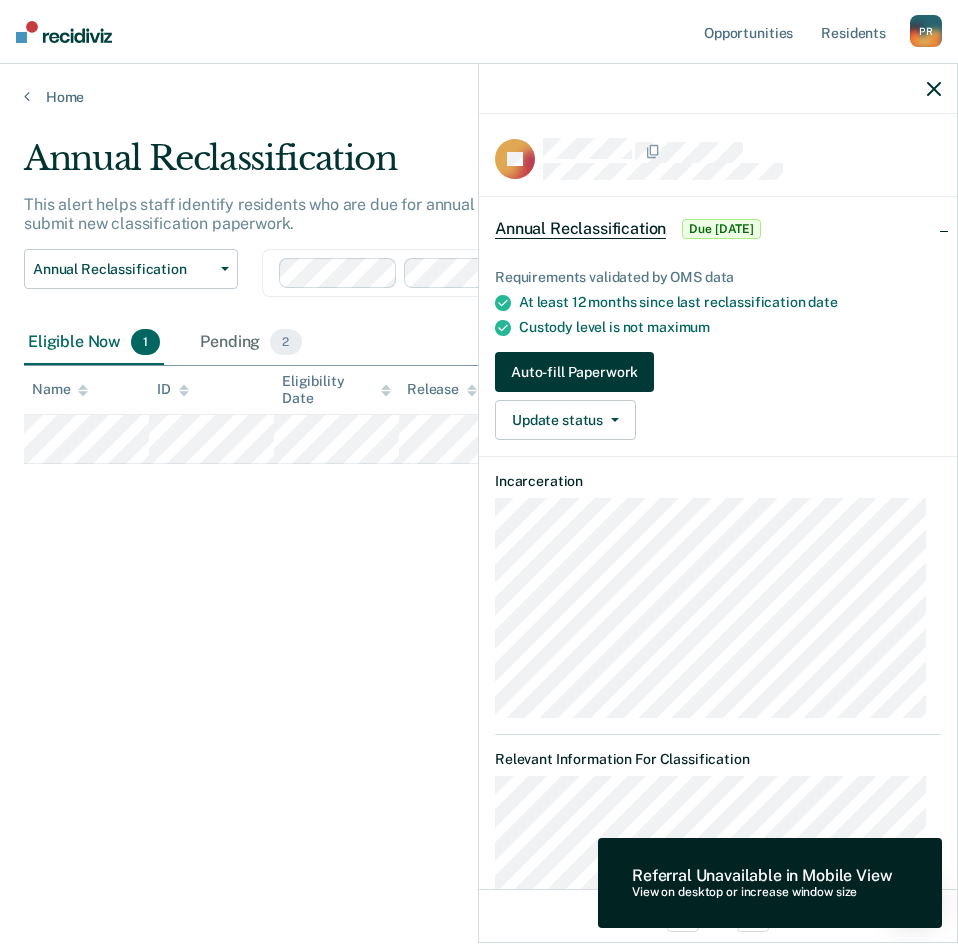 click on "Auto-fill Paperwork" at bounding box center (574, 372) 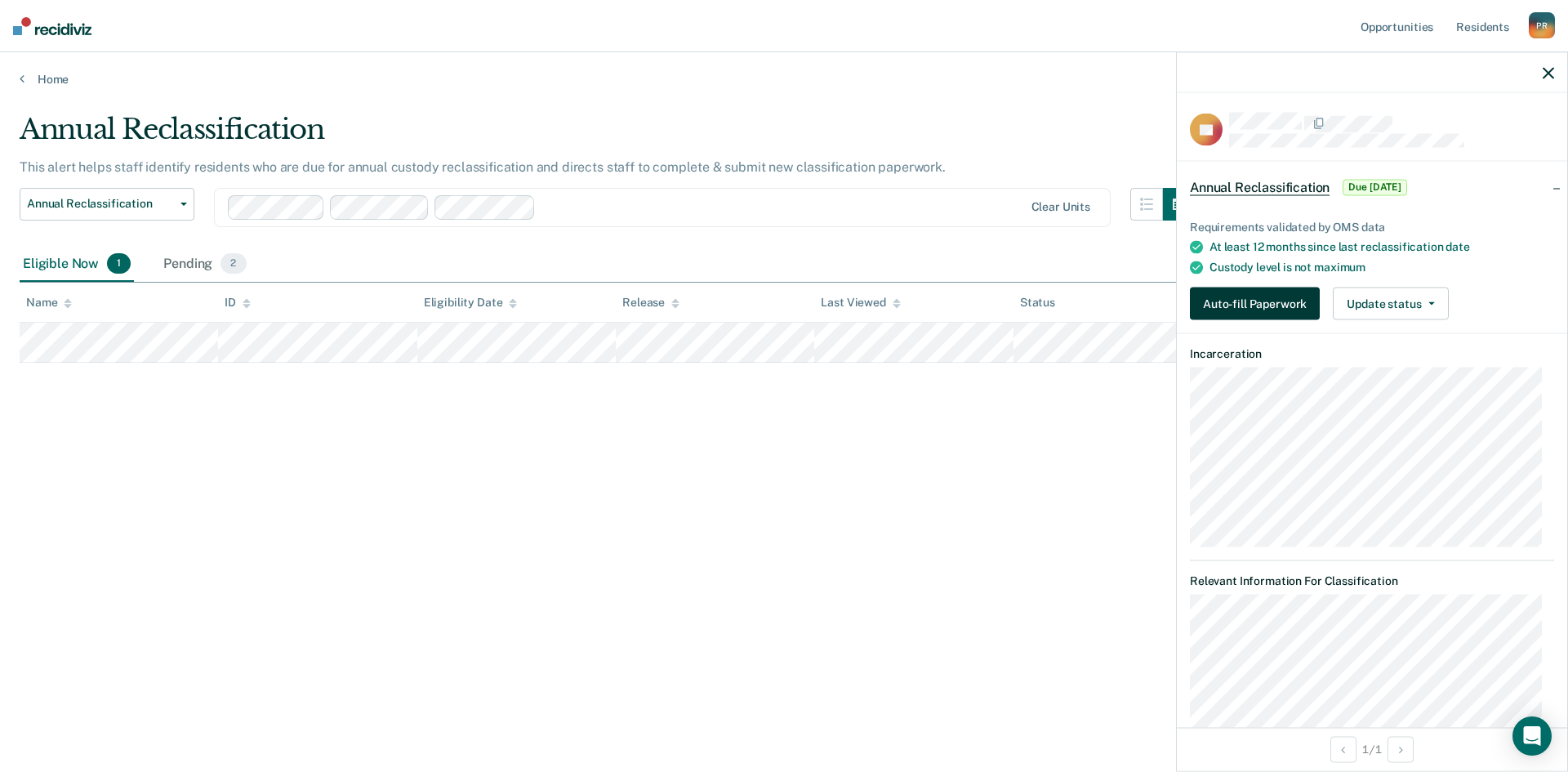 click on "Auto-fill Paperwork" at bounding box center [1254, 304] 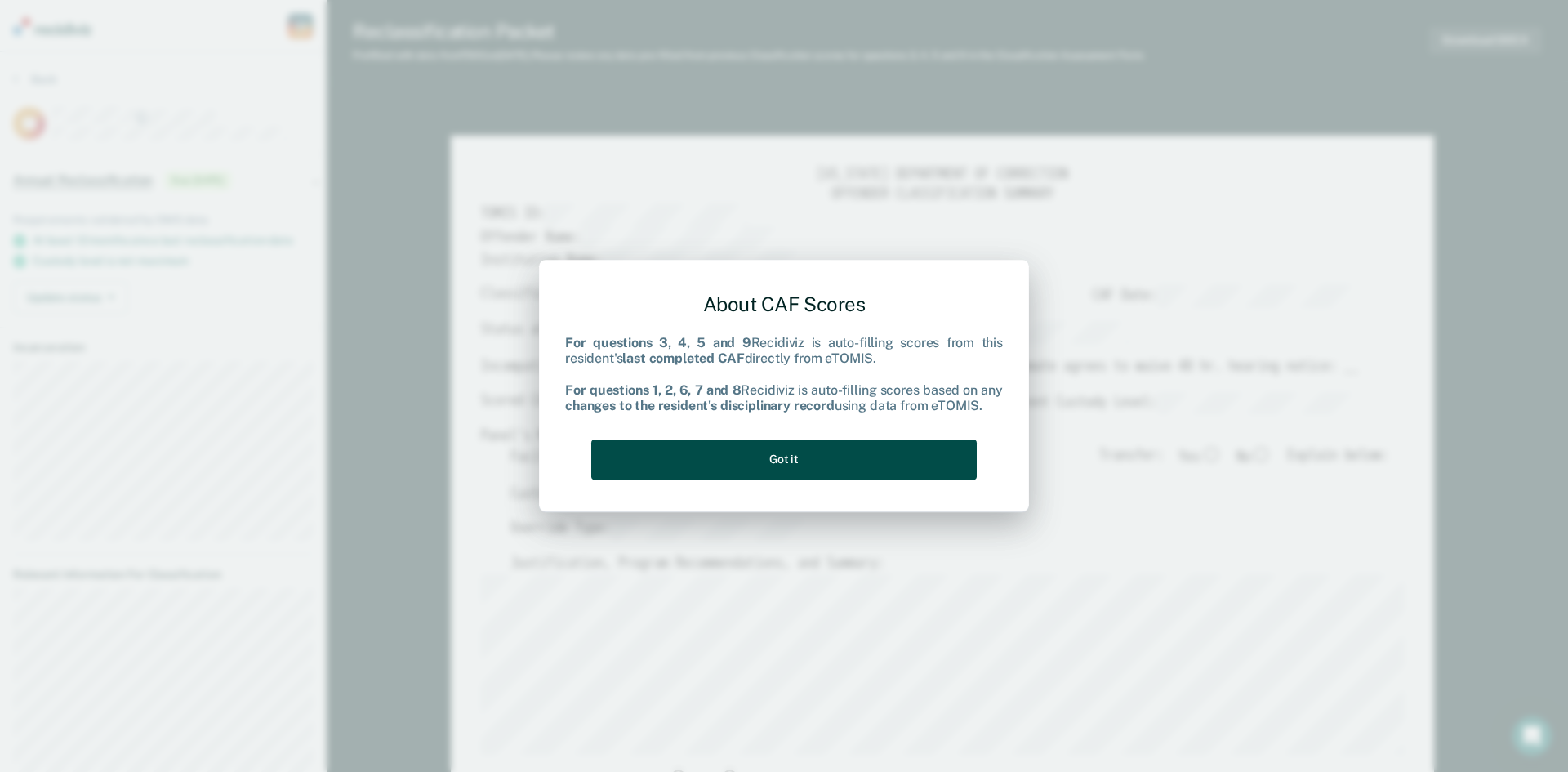 click on "Got it" at bounding box center (784, 459) 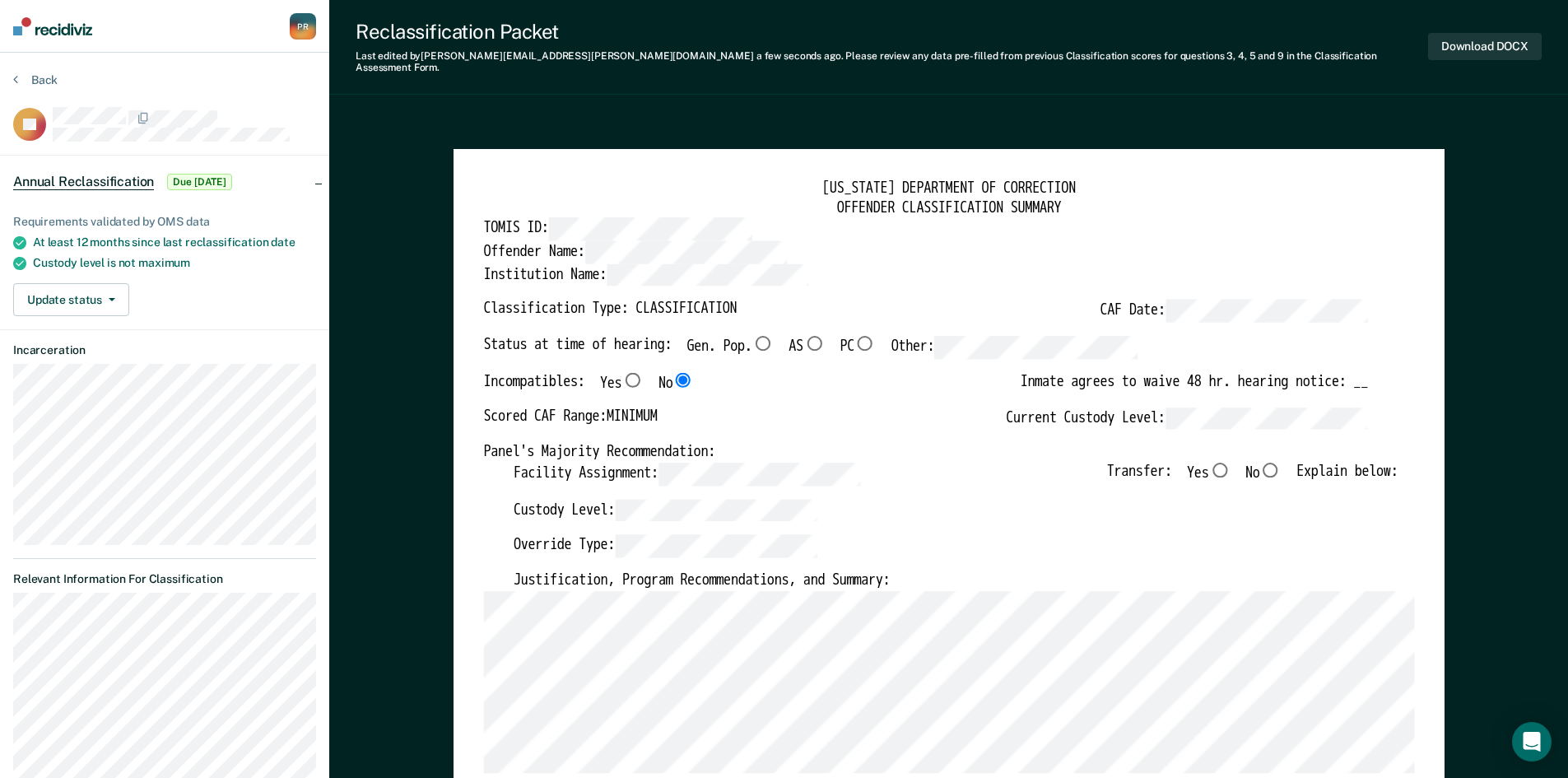 click on "Gen. Pop." at bounding box center (762, 343) 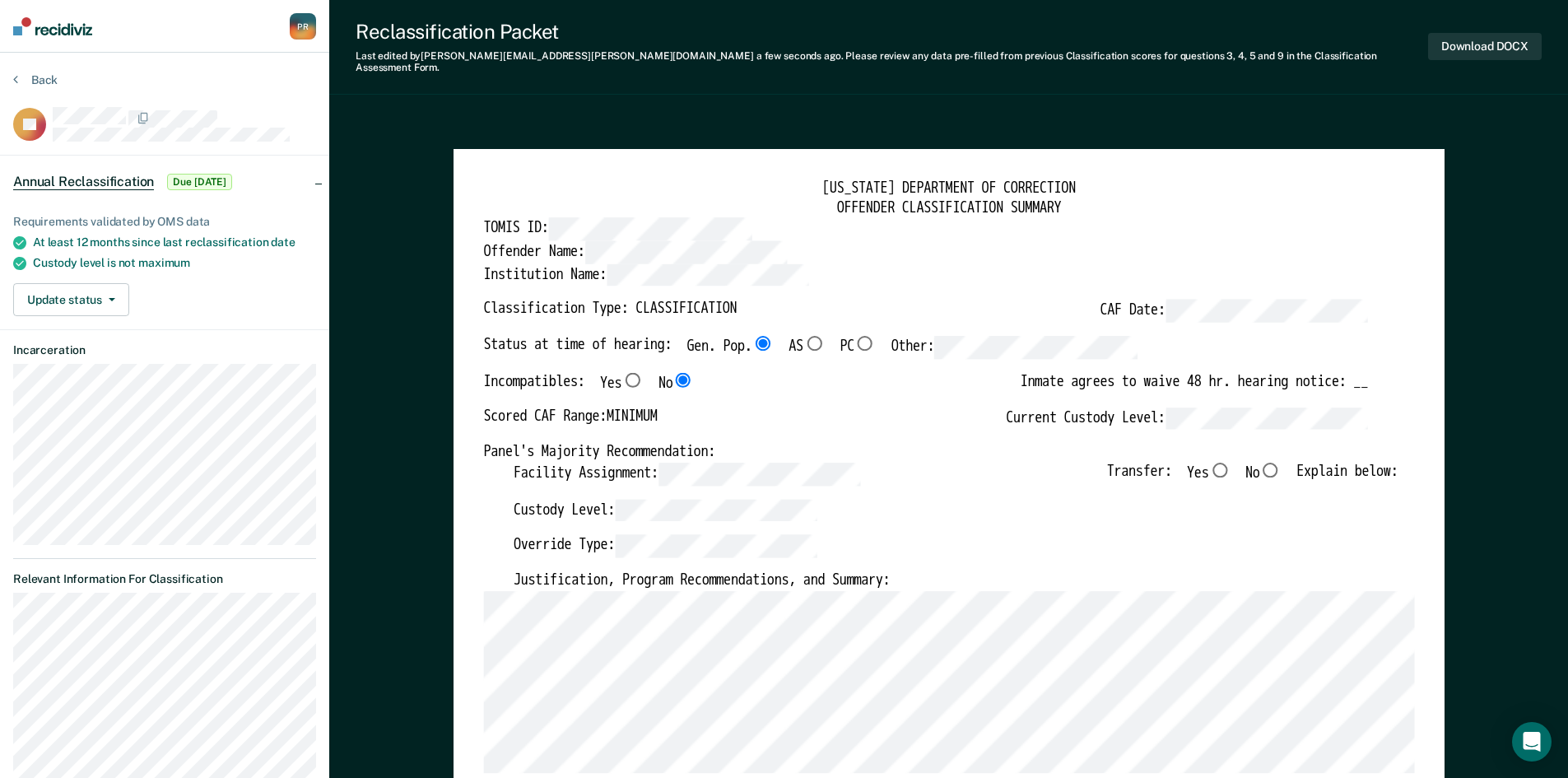 type on "x" 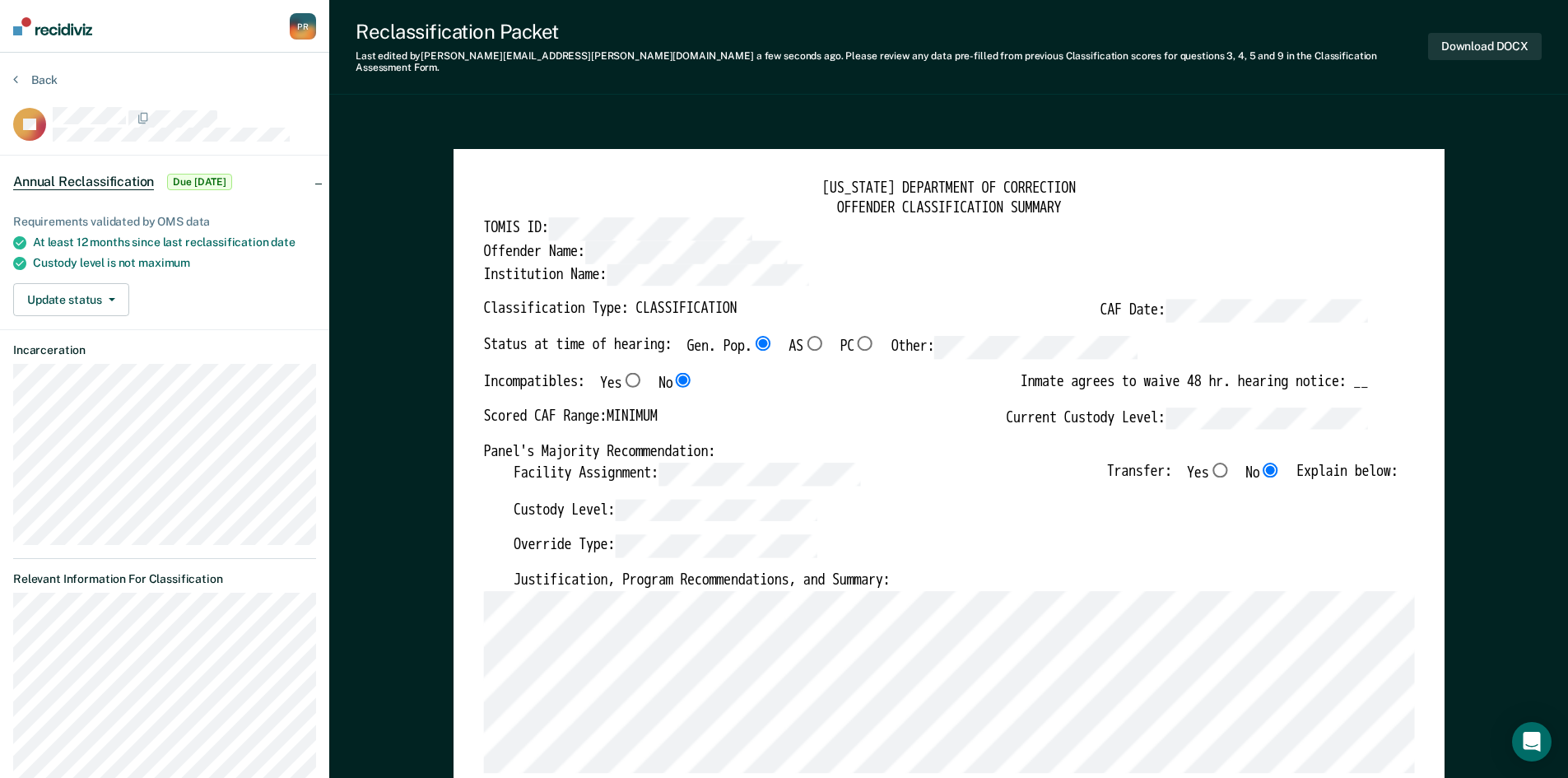 type on "x" 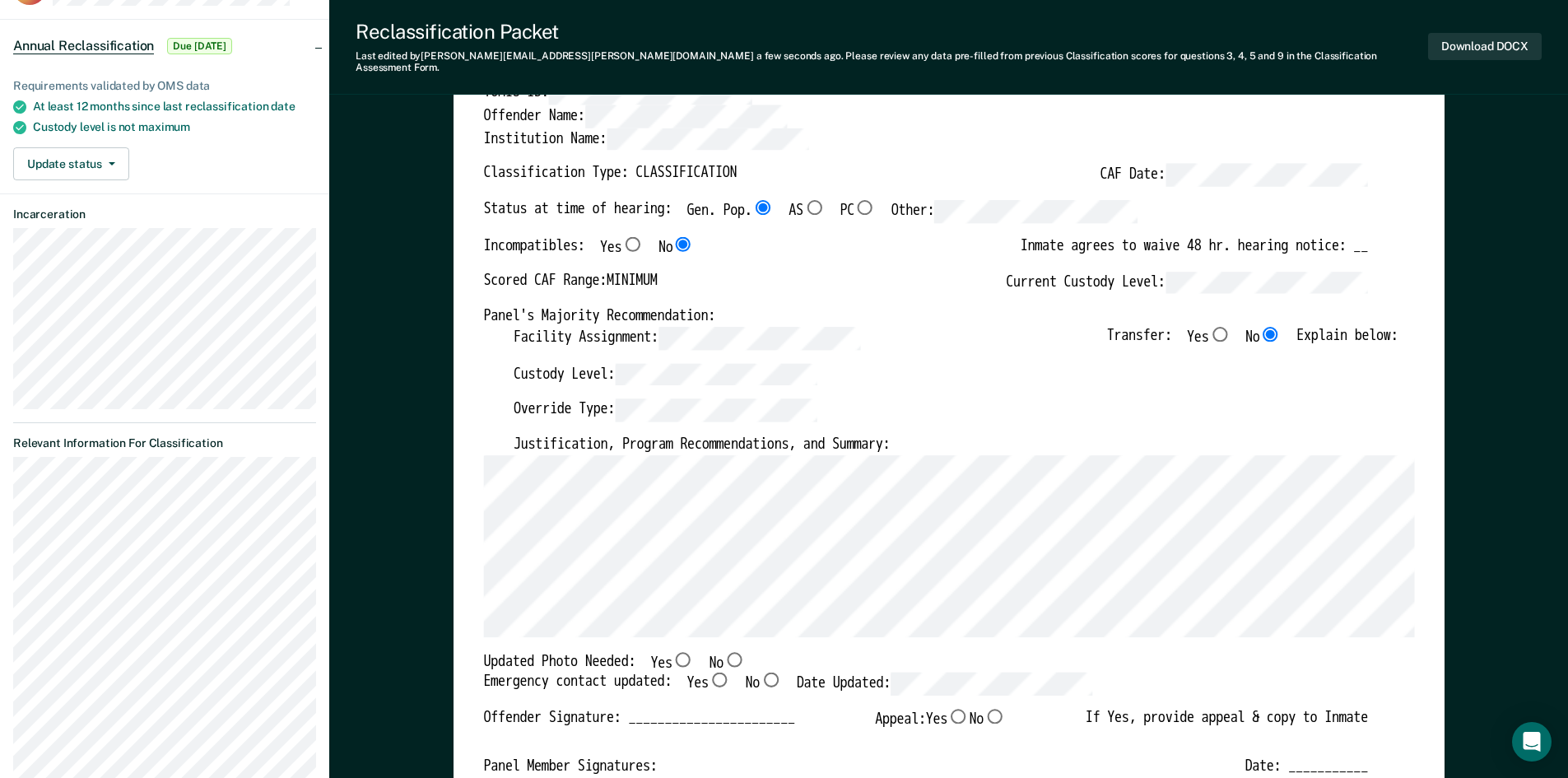 scroll, scrollTop: 165, scrollLeft: 0, axis: vertical 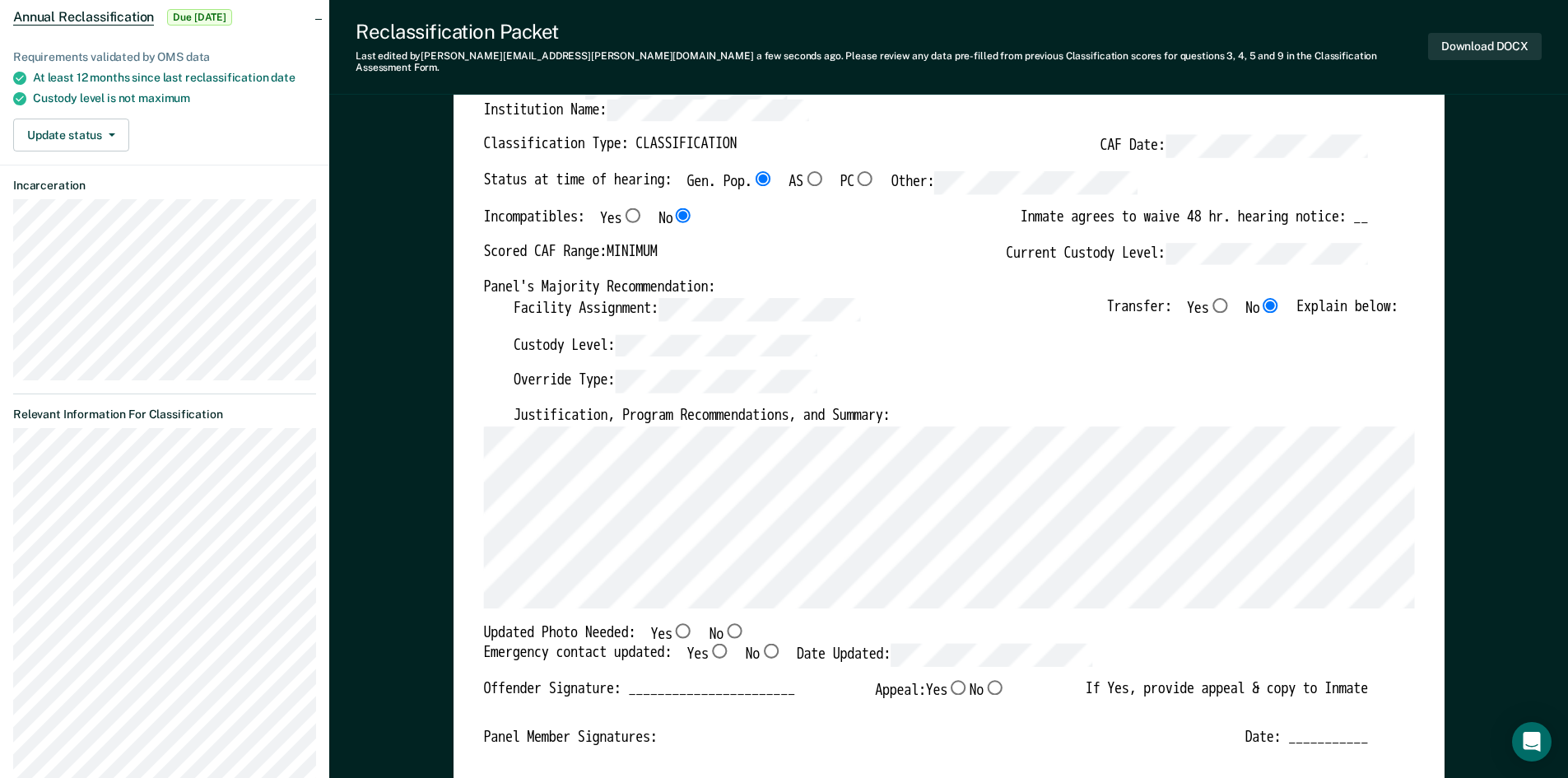 click on "No" at bounding box center (734, 630) 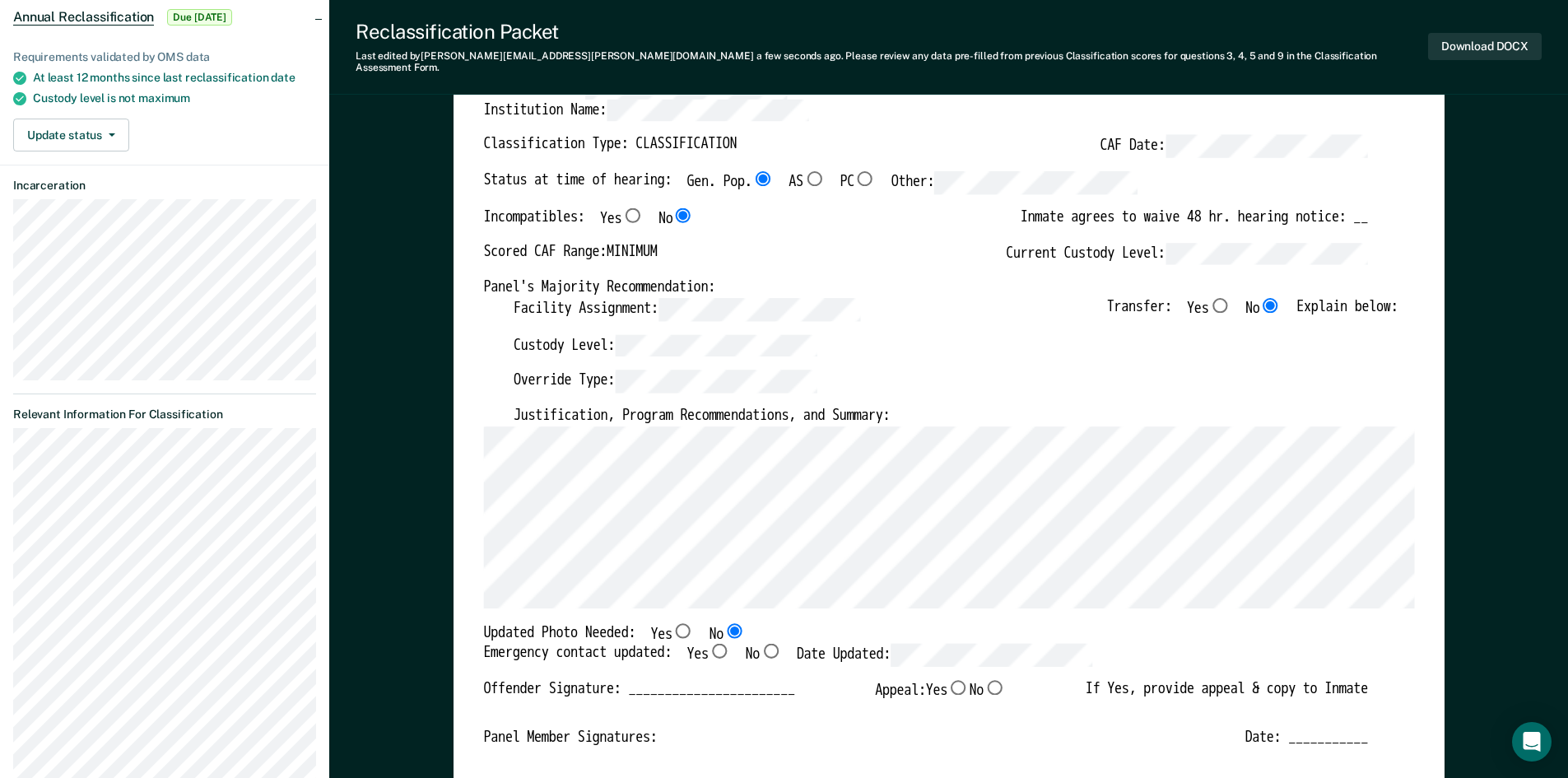 type on "x" 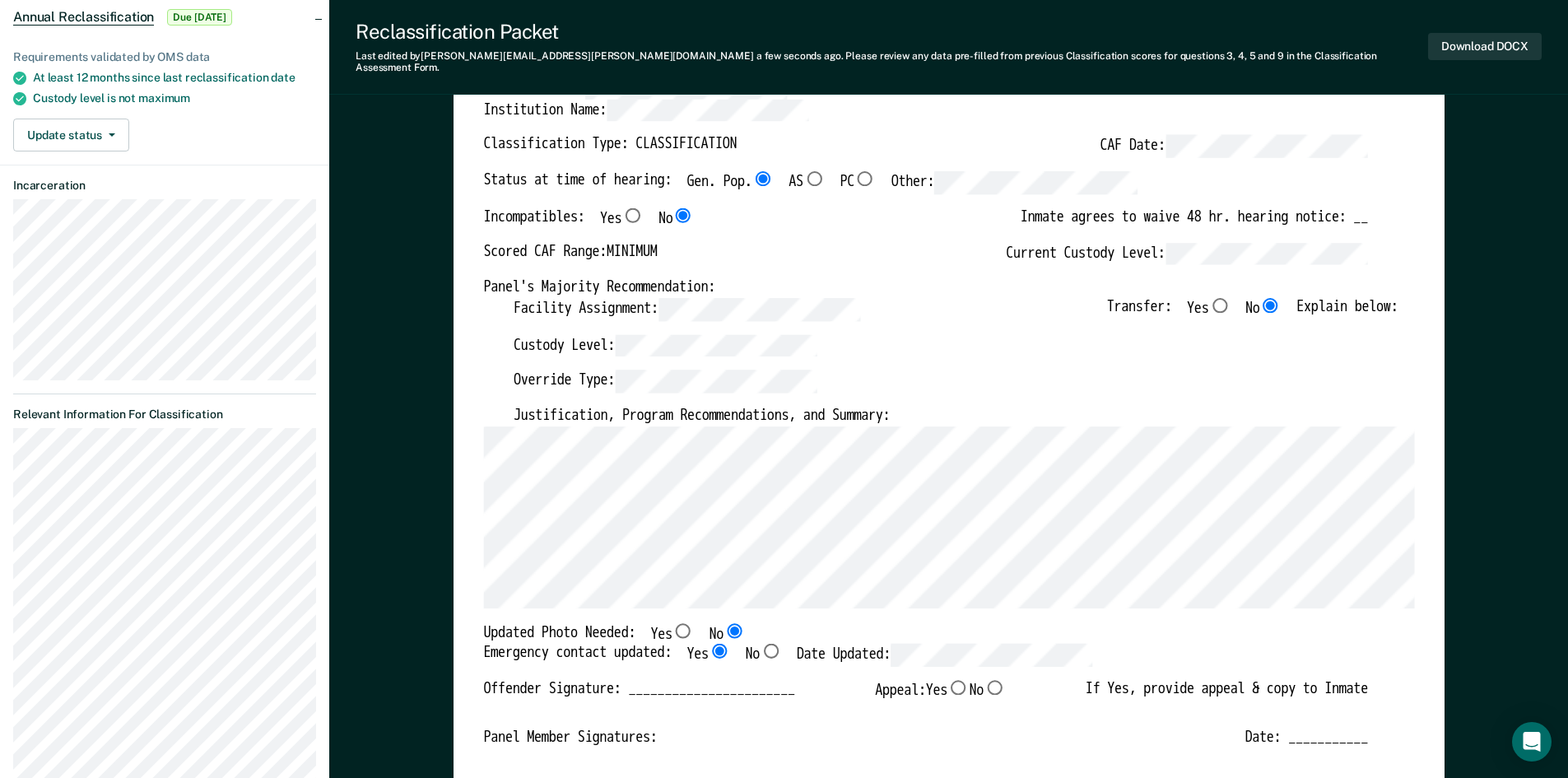 type on "x" 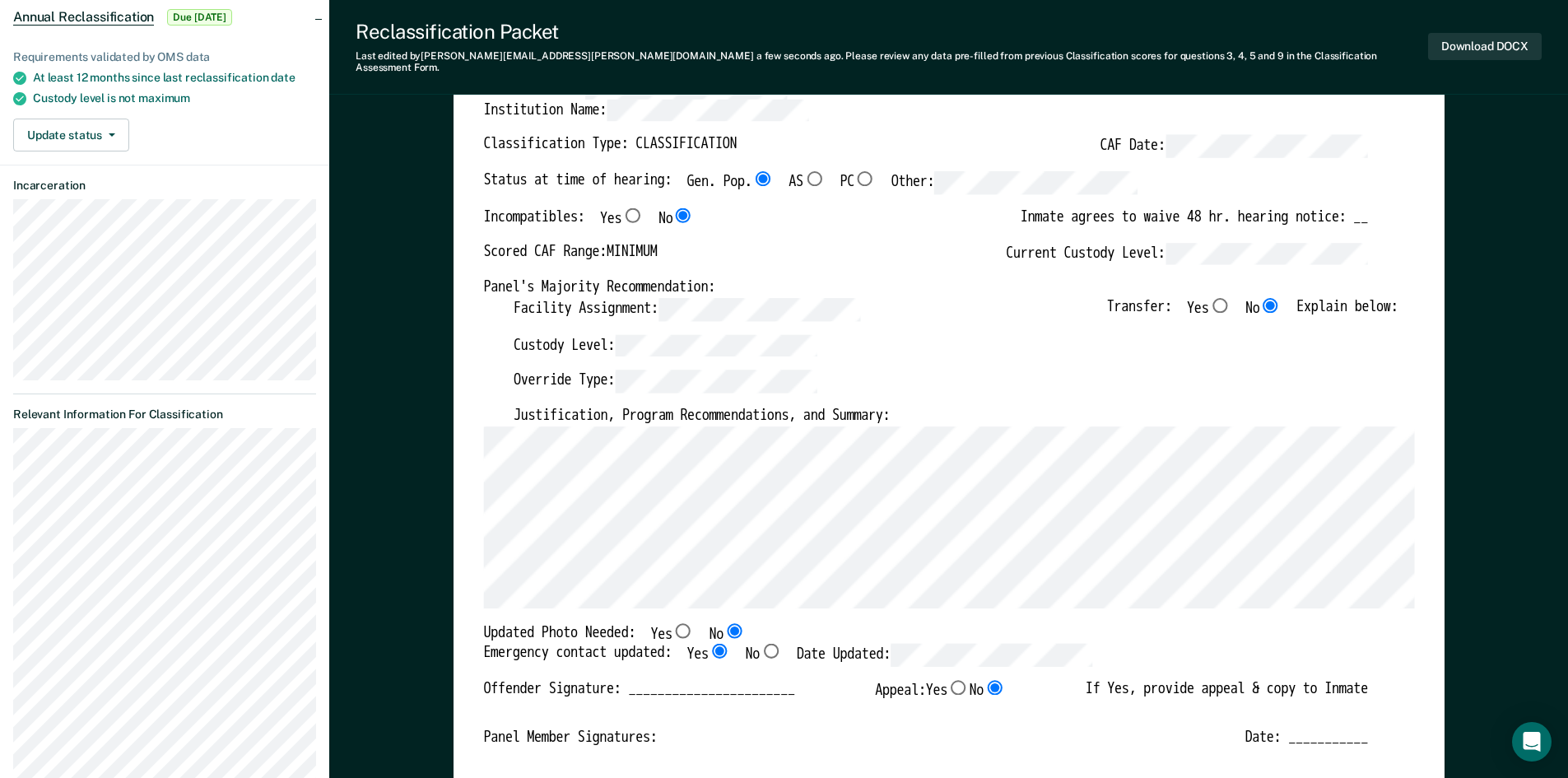 type on "x" 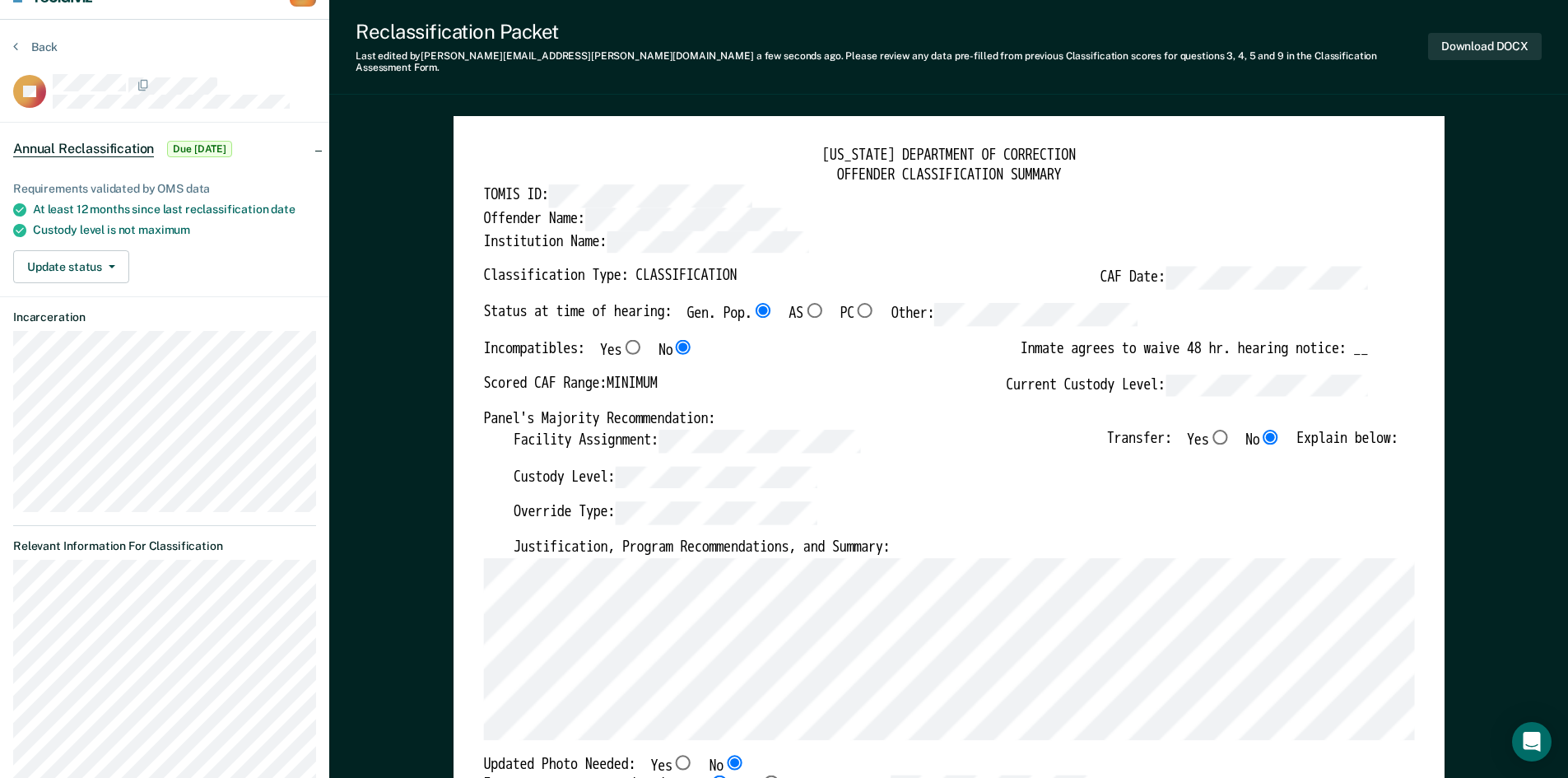 scroll, scrollTop: 0, scrollLeft: 0, axis: both 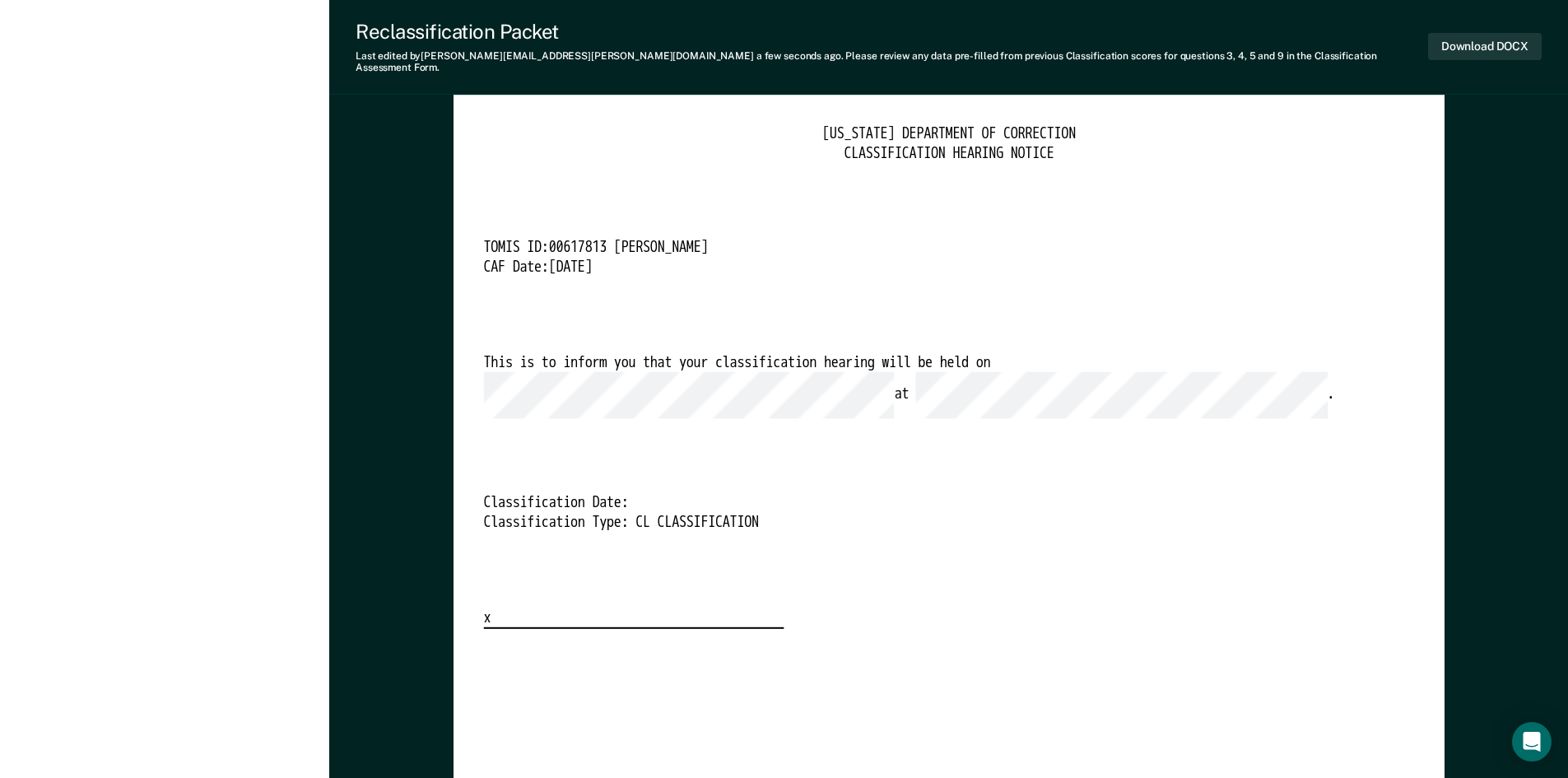 click on "[US_STATE] DEPARTMENT OF CORRECTION CLASSIFICATION HEARING NOTICE TOMIS ID:  00617813   [PERSON_NAME] CAF Date:  [DATE] This is to inform you that your classification hearing will be held on    at   . Classification Date: Classification Type: CL CLASSIFICATION x" at bounding box center (948, 741) 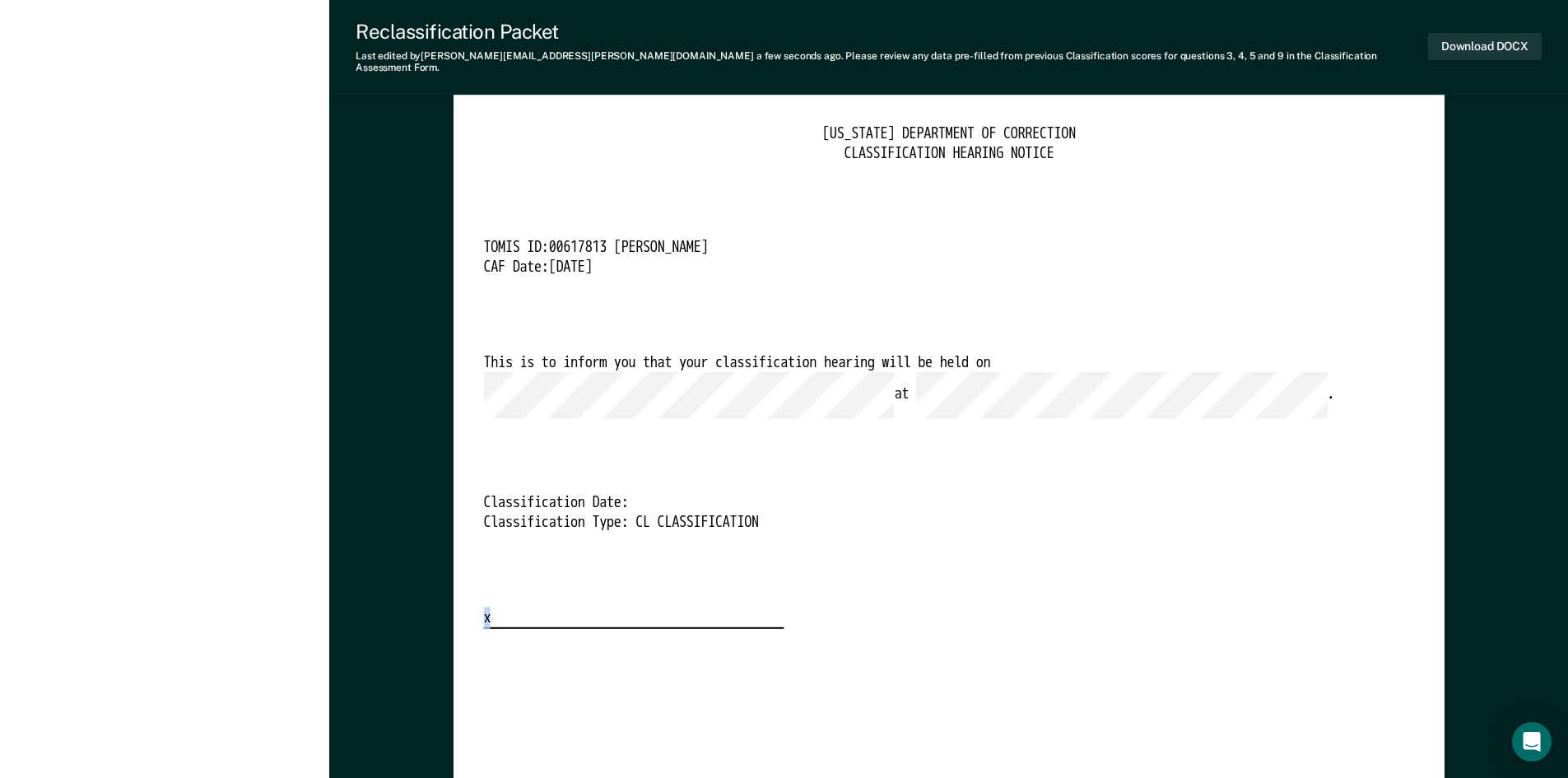 drag, startPoint x: 484, startPoint y: 589, endPoint x: 671, endPoint y: 593, distance: 187.04278 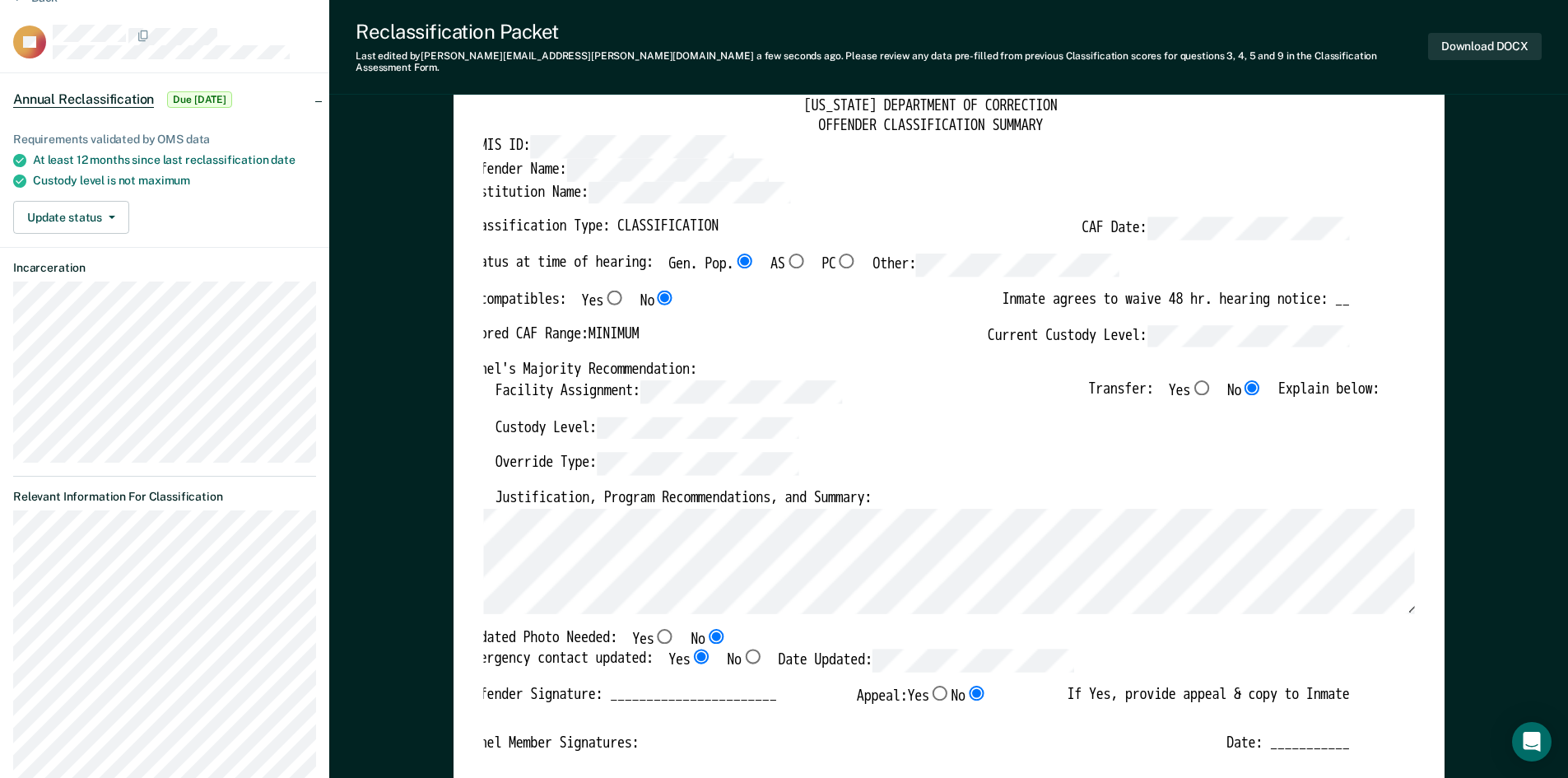 scroll, scrollTop: 0, scrollLeft: 0, axis: both 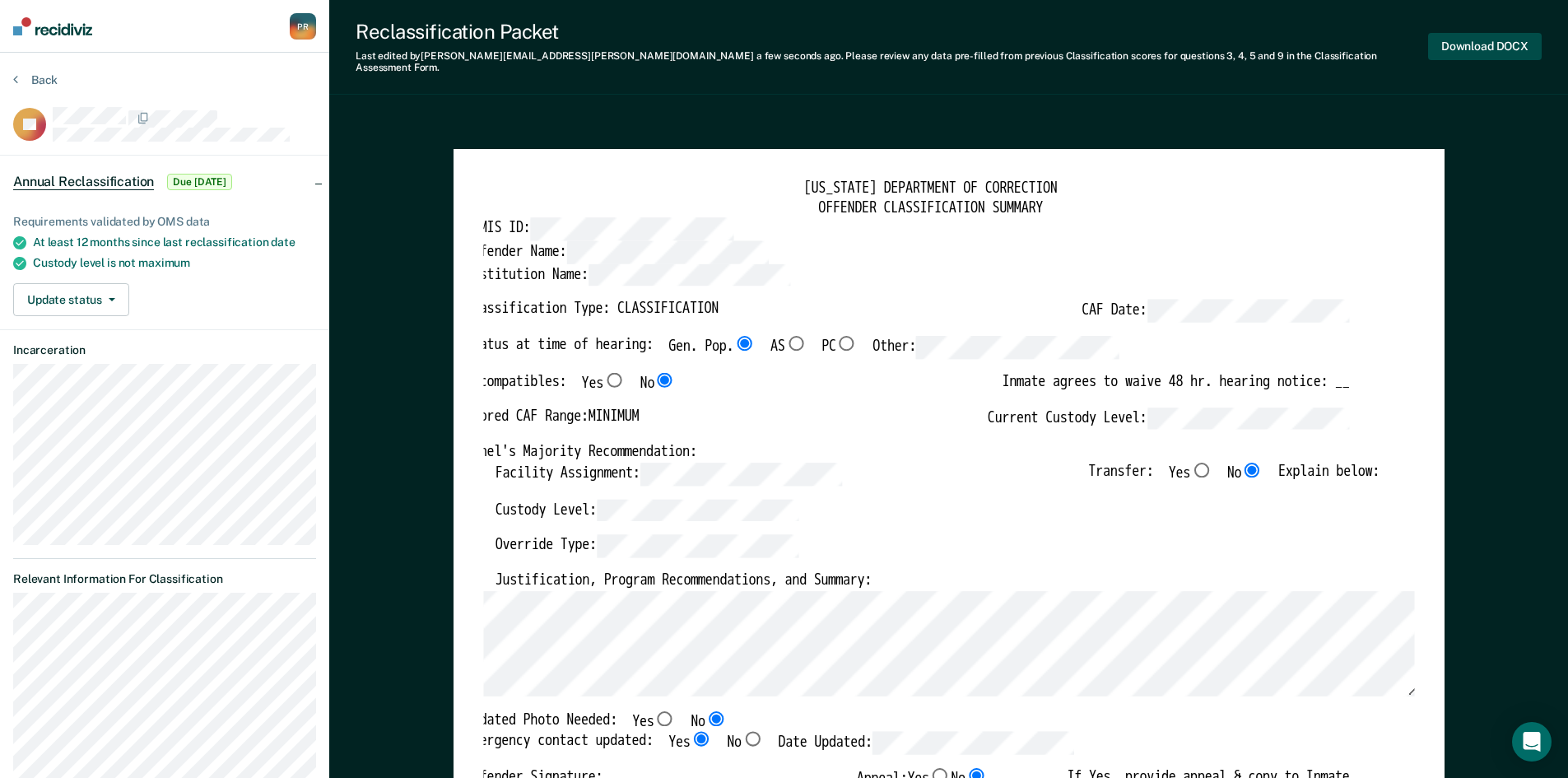 click on "Download DOCX" at bounding box center (1485, 46) 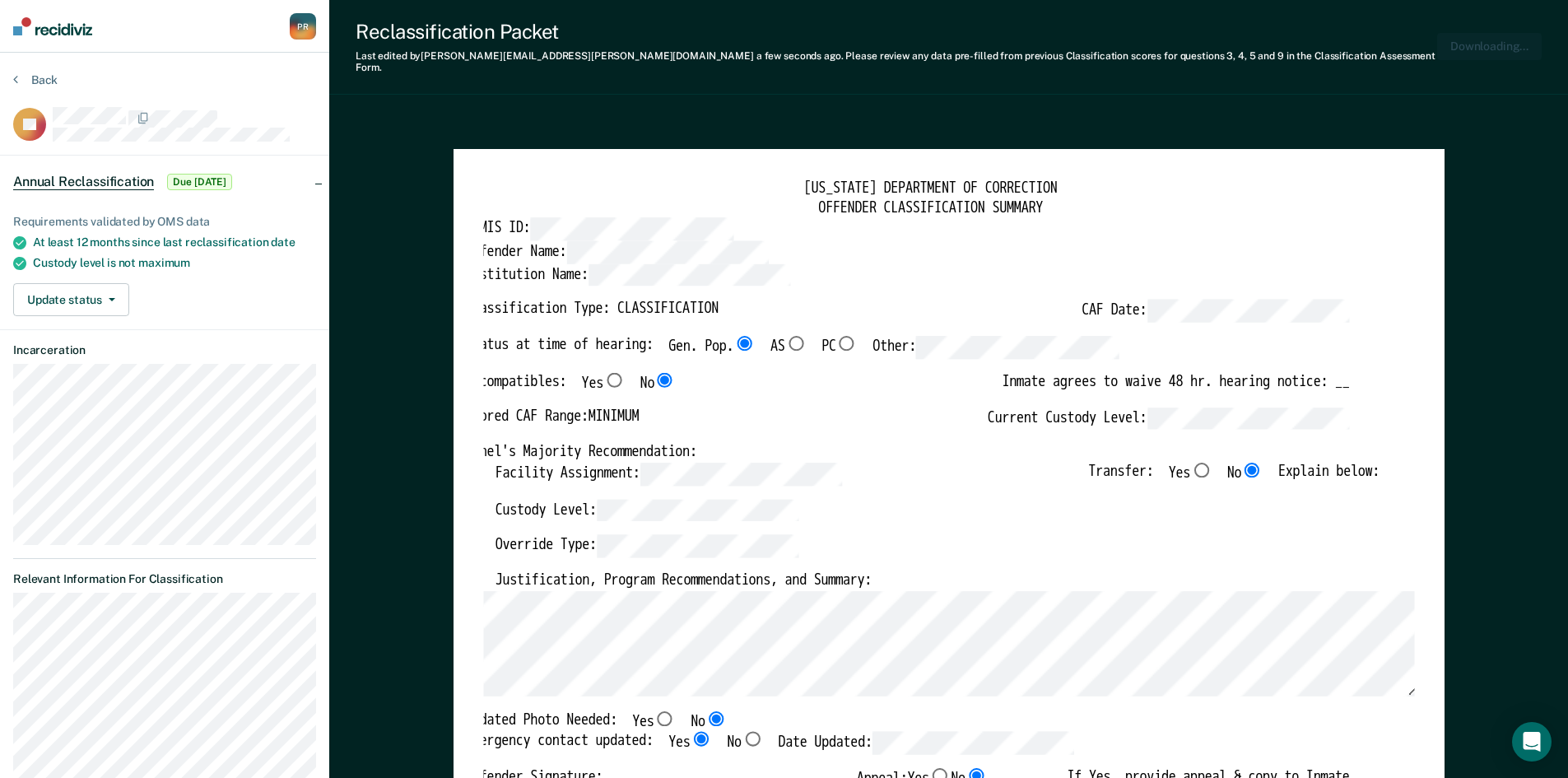scroll, scrollTop: 0, scrollLeft: 3, axis: horizontal 